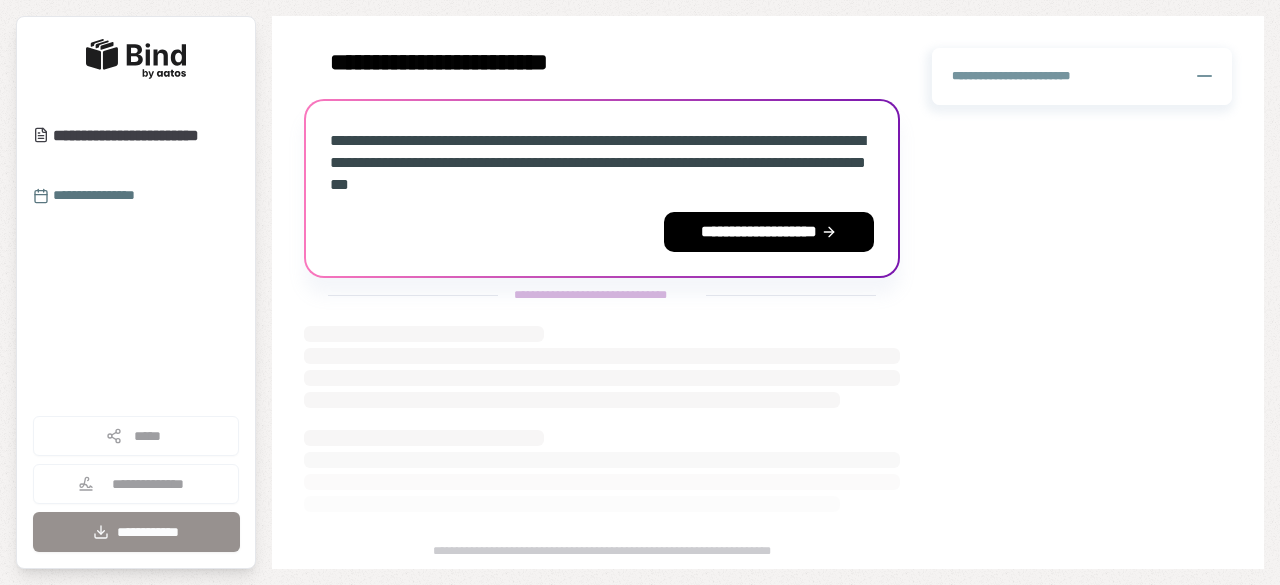 scroll, scrollTop: 0, scrollLeft: 0, axis: both 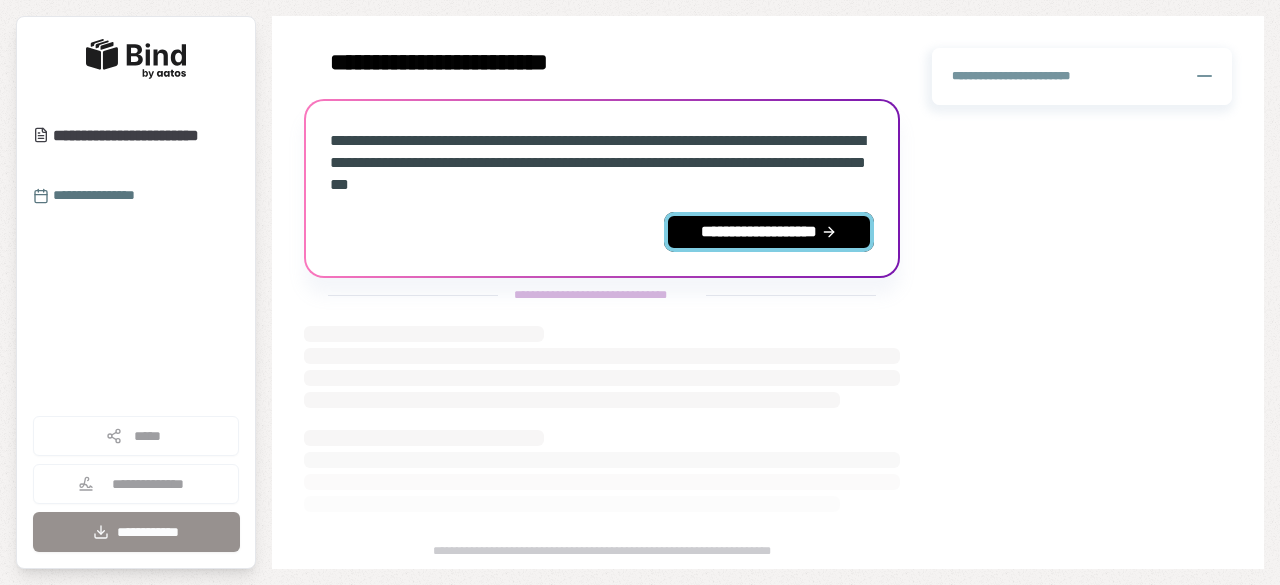 click on "**********" at bounding box center (769, 232) 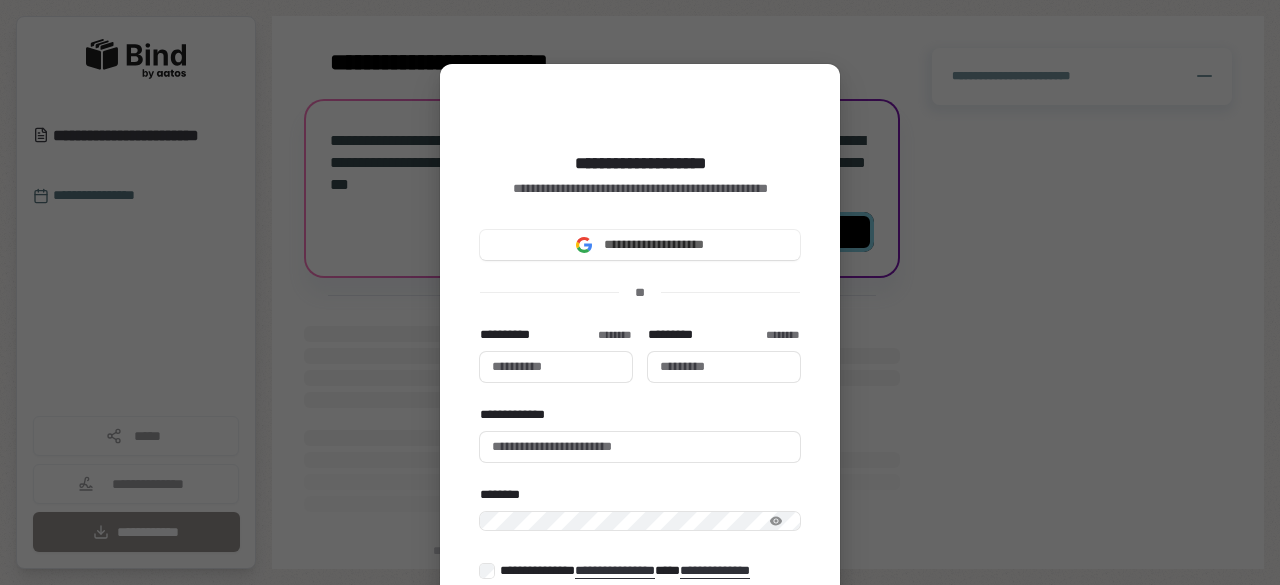 type 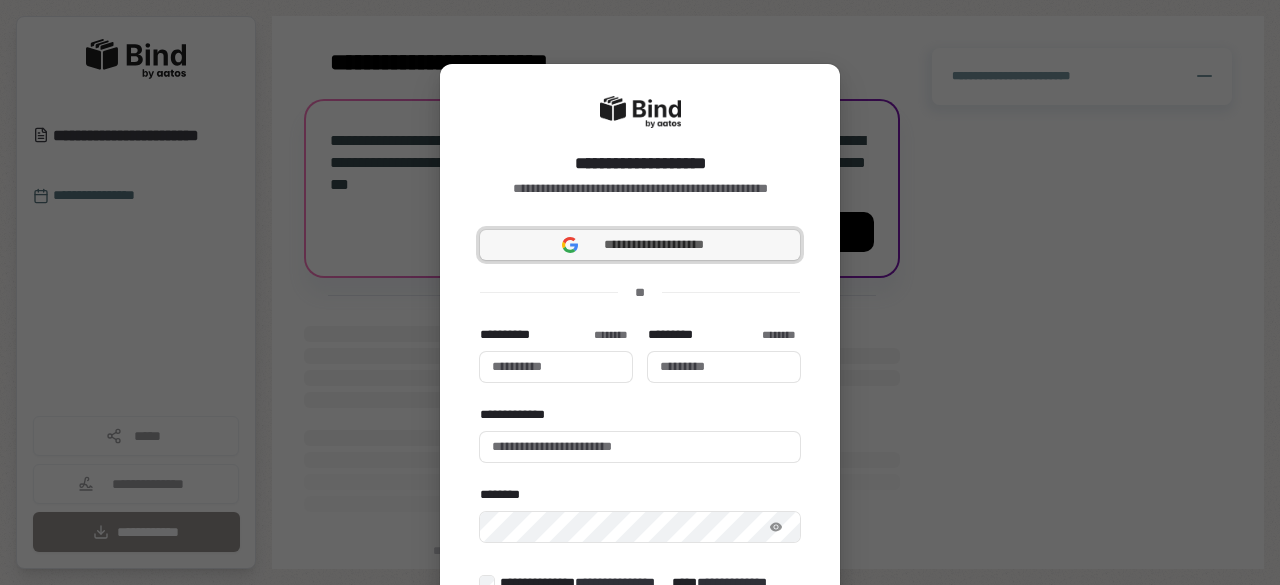 click on "**********" at bounding box center [640, 245] 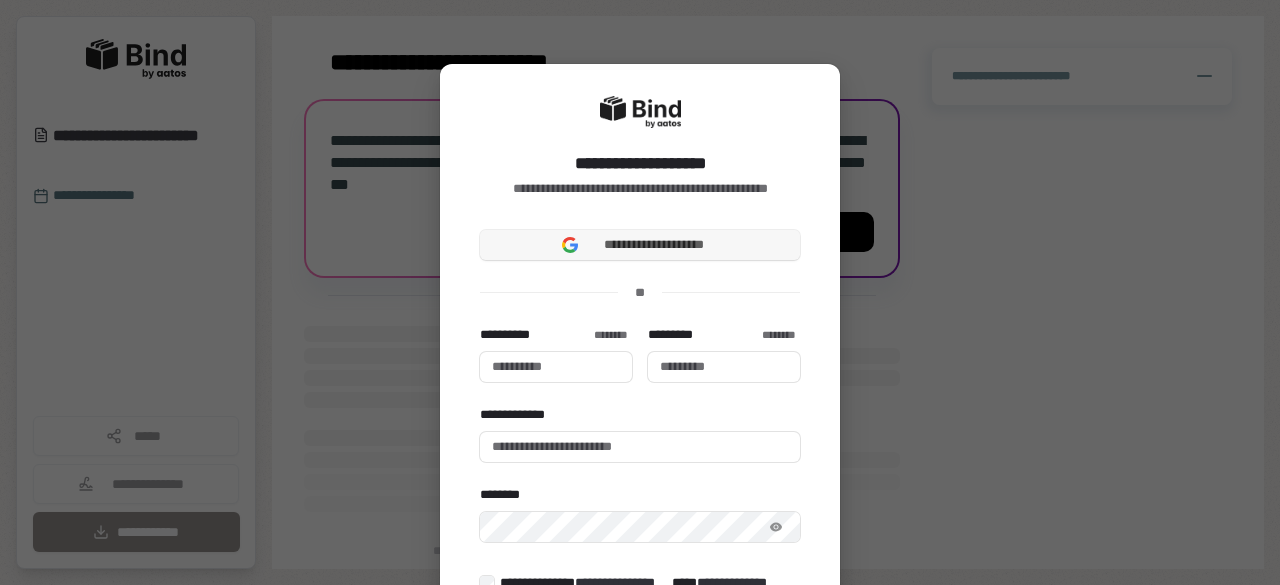 type 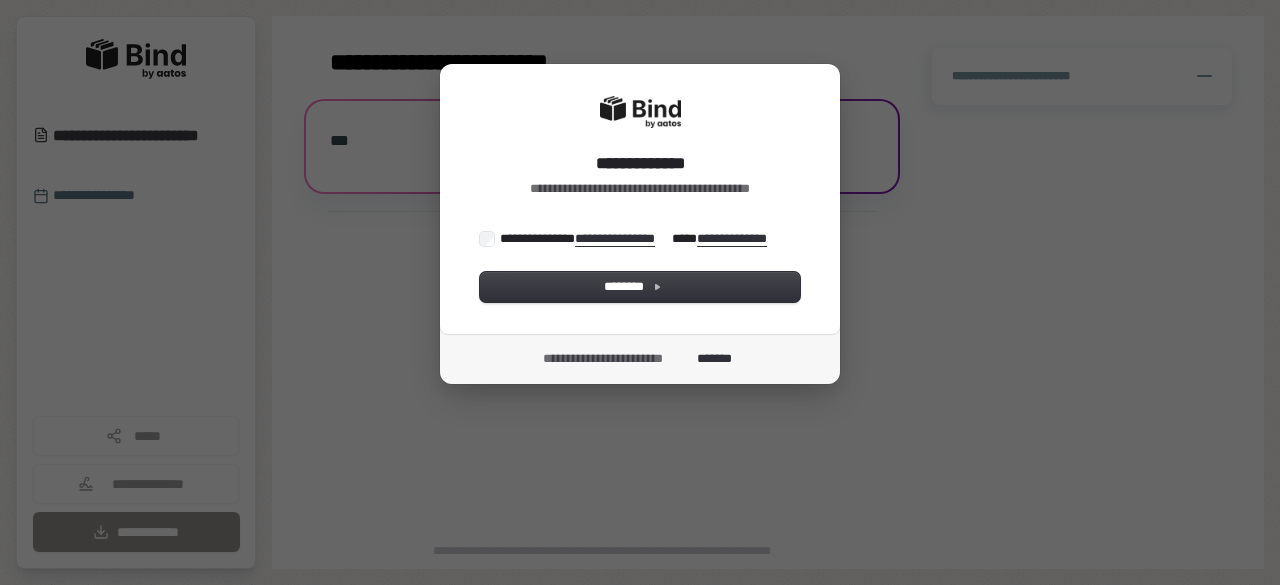 scroll, scrollTop: 0, scrollLeft: 0, axis: both 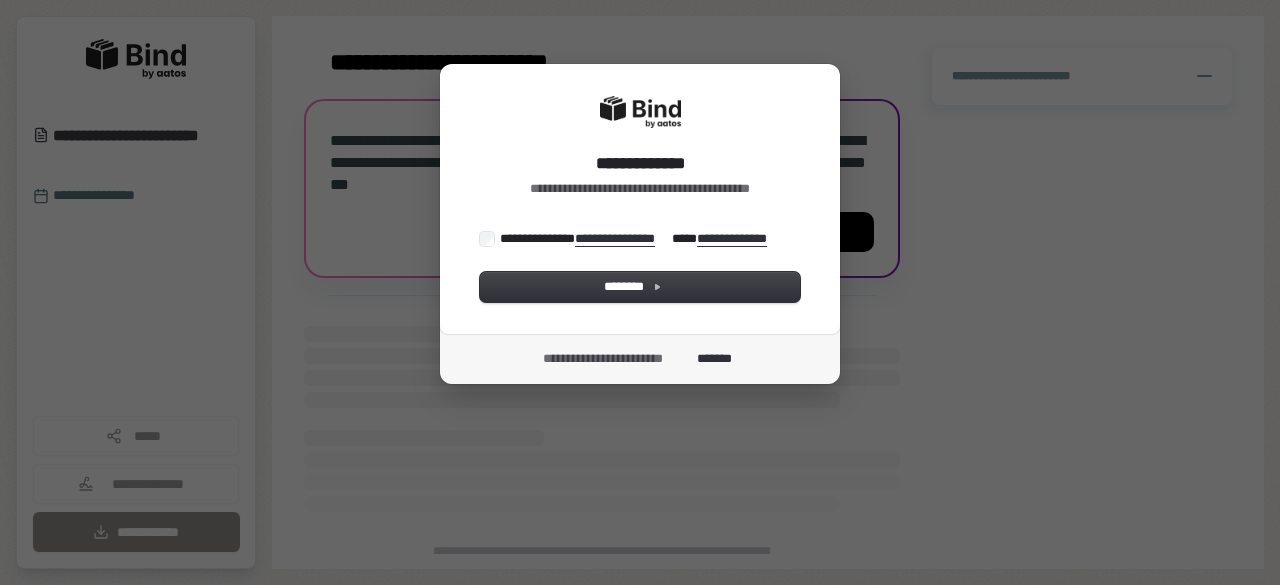 click on "**********" at bounding box center [635, 239] 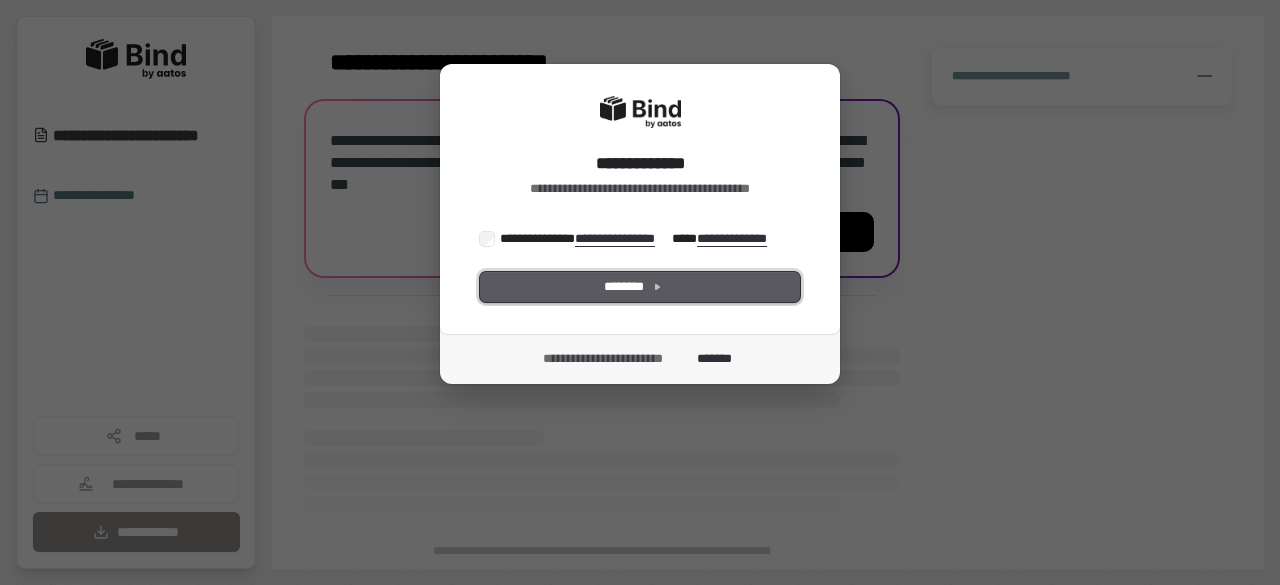 click on "********" at bounding box center (640, 287) 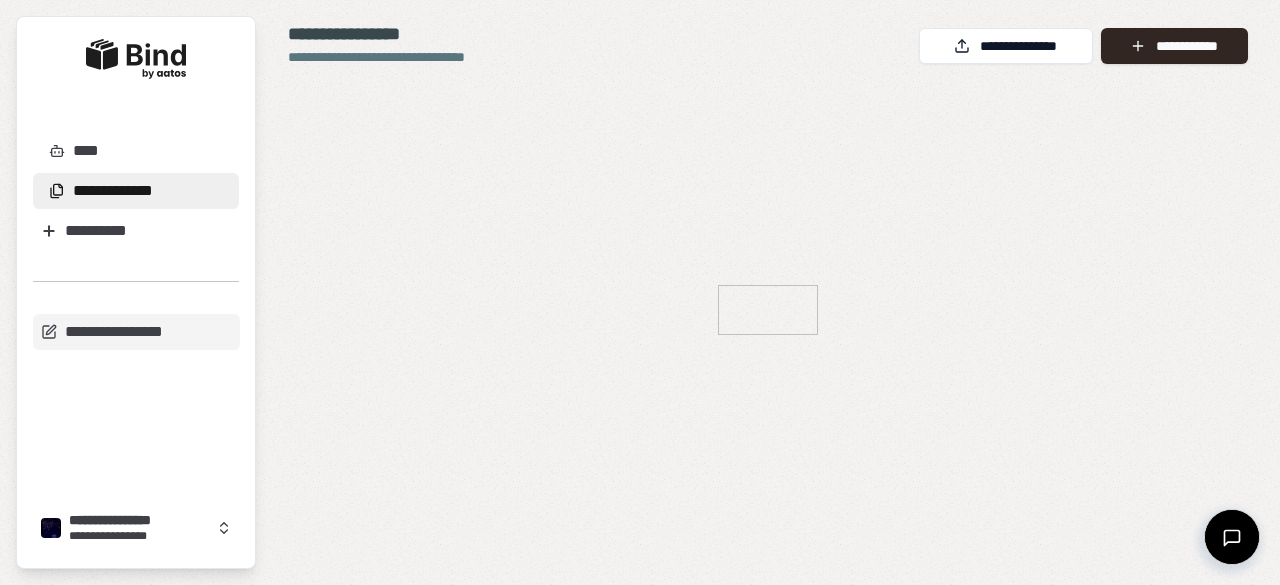 scroll, scrollTop: 0, scrollLeft: 0, axis: both 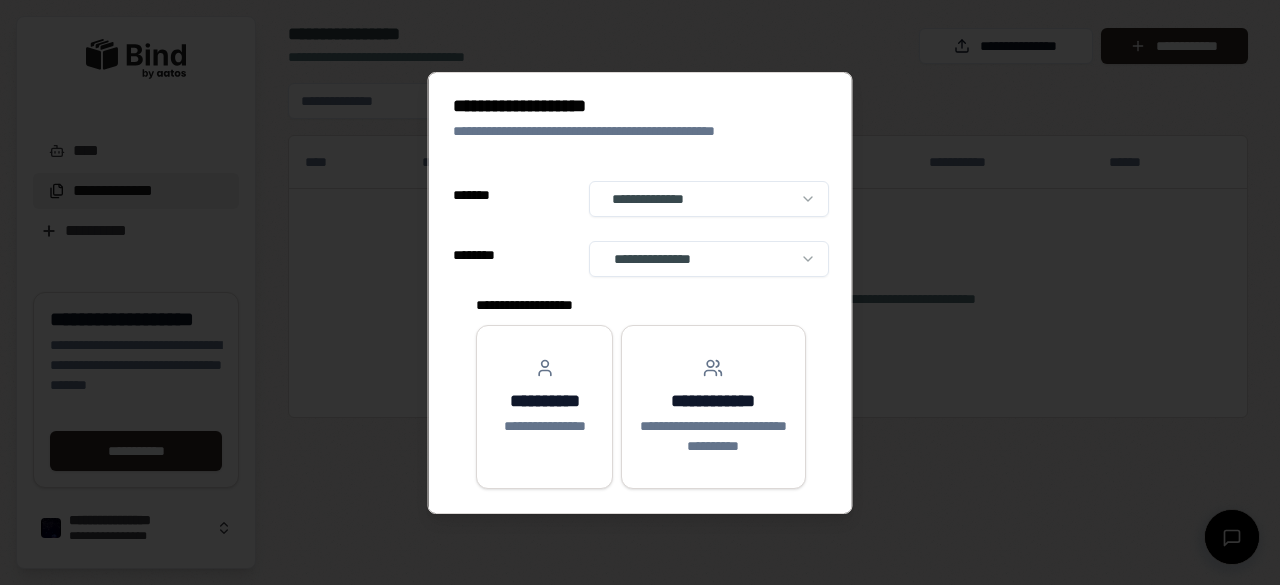 select on "**" 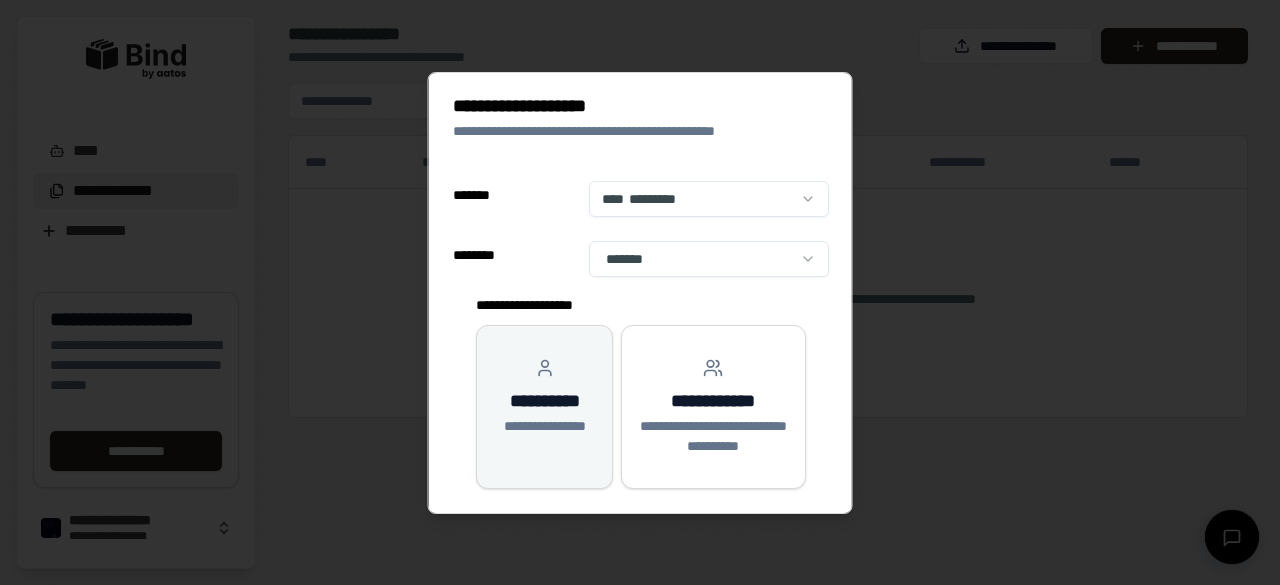 click on "**********" at bounding box center (543, 426) 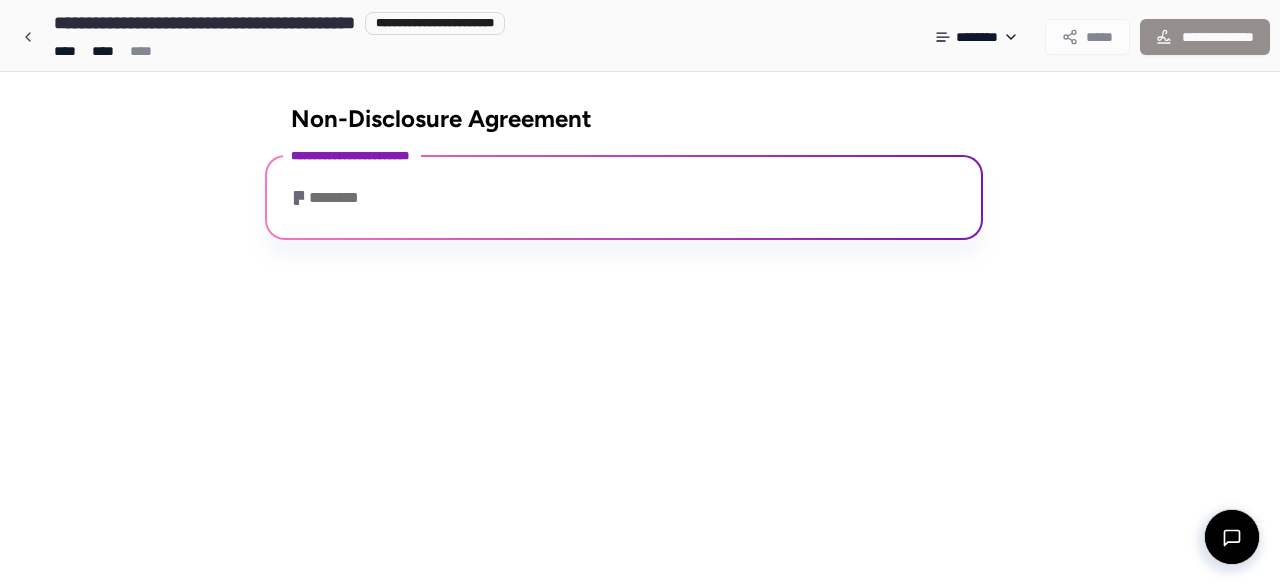 click on "**********" at bounding box center (640, 328) 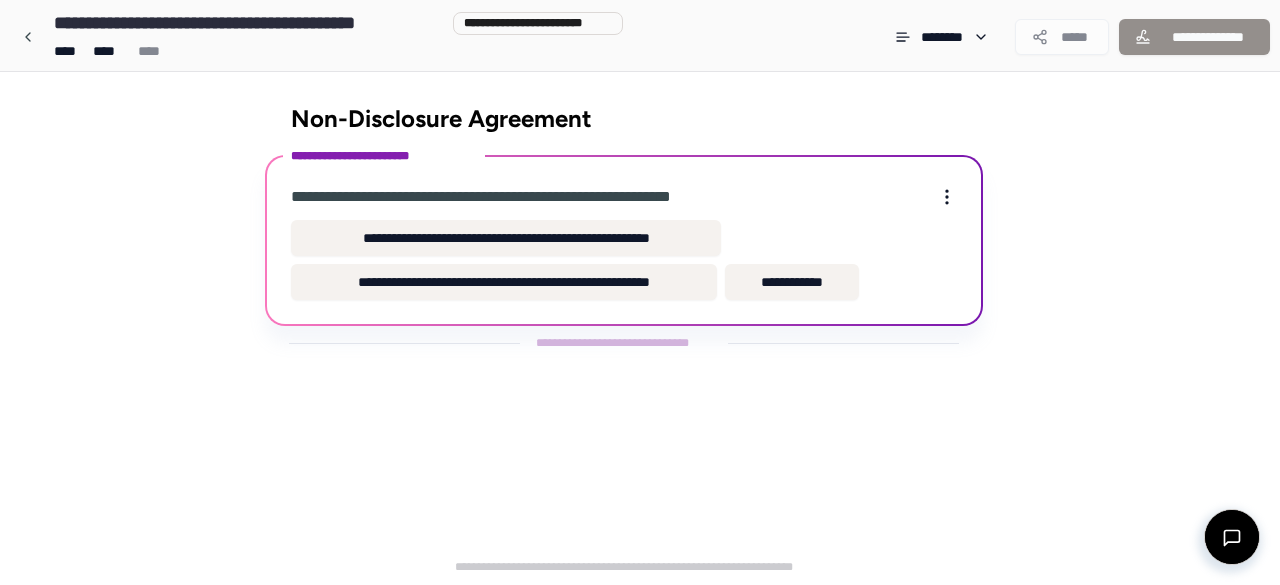 click on "**********" at bounding box center (624, 197) 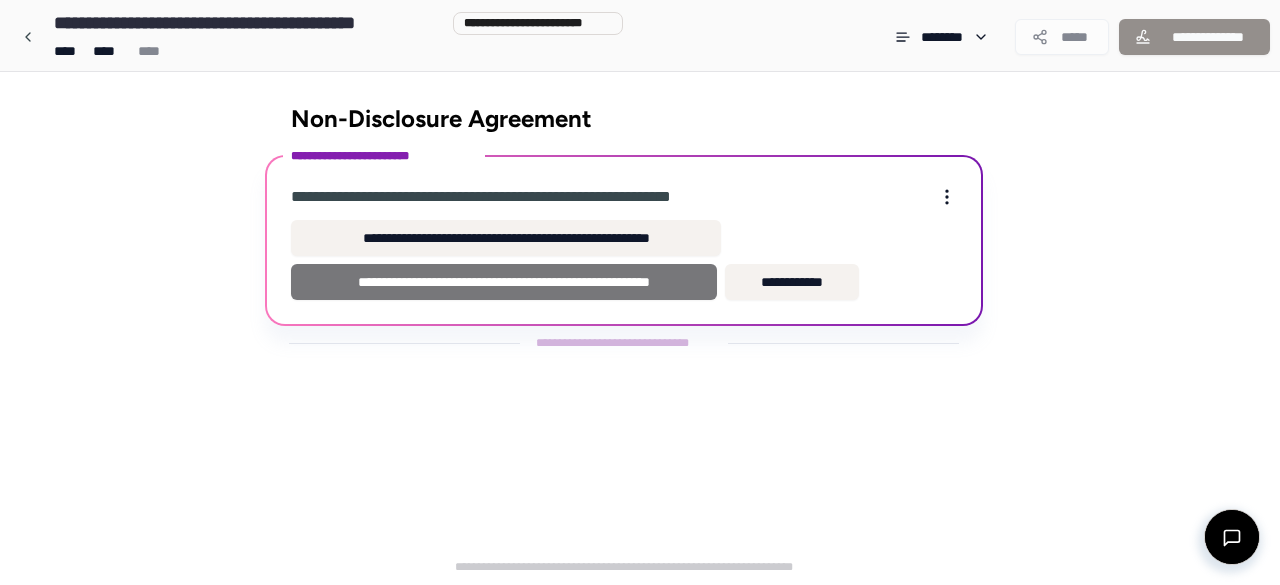 click on "**********" at bounding box center [504, 282] 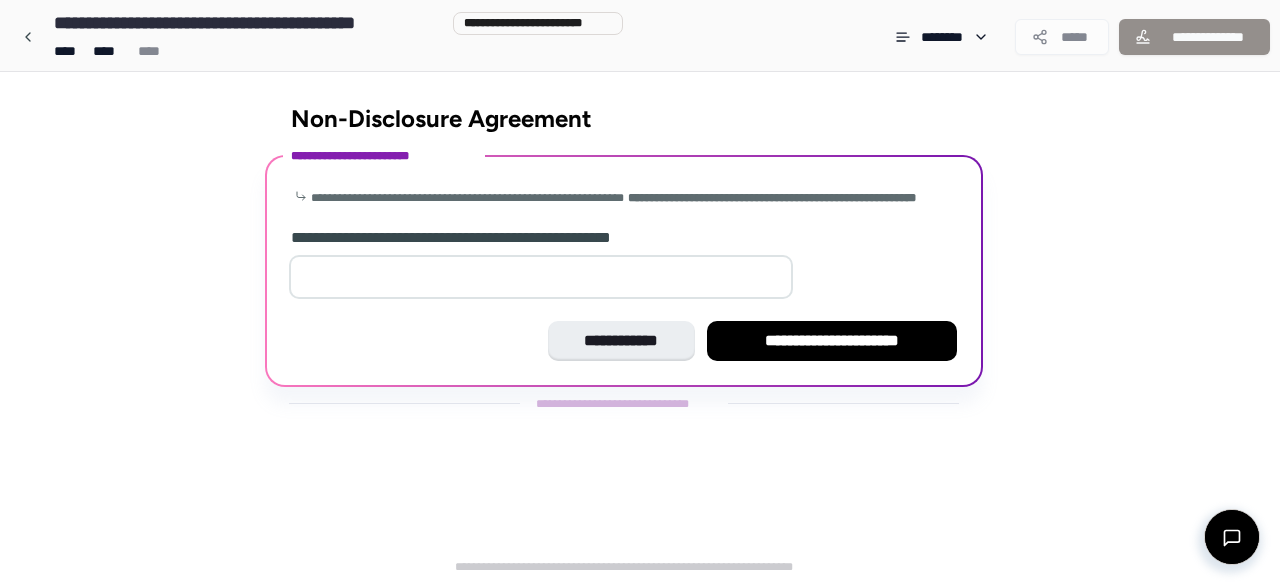 click at bounding box center (541, 277) 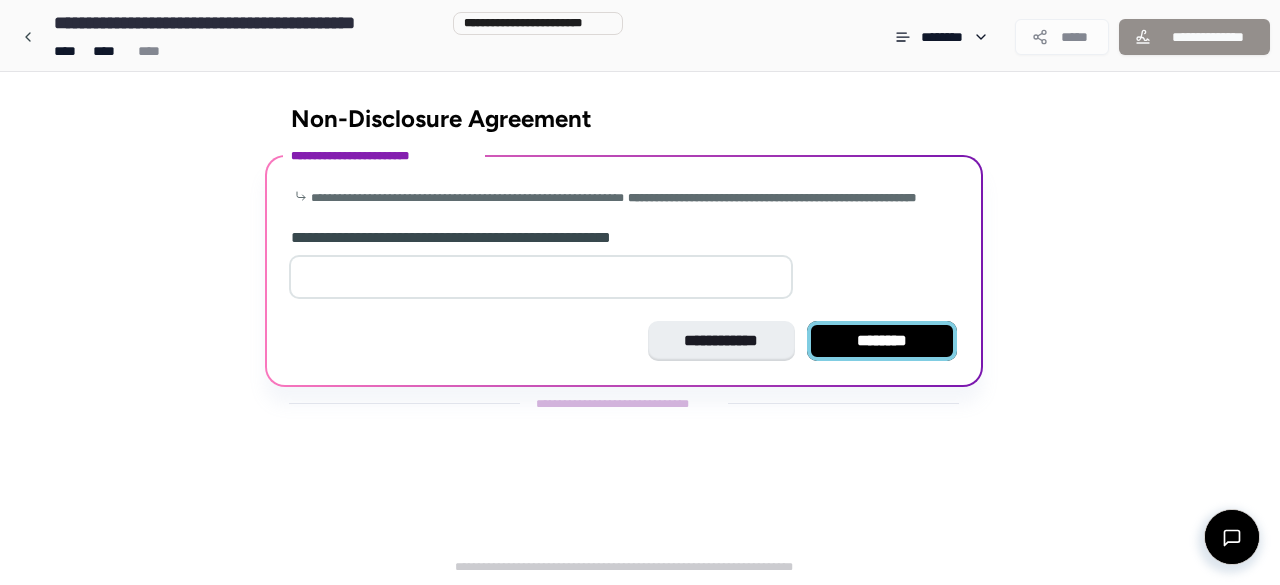 click on "********" at bounding box center (882, 341) 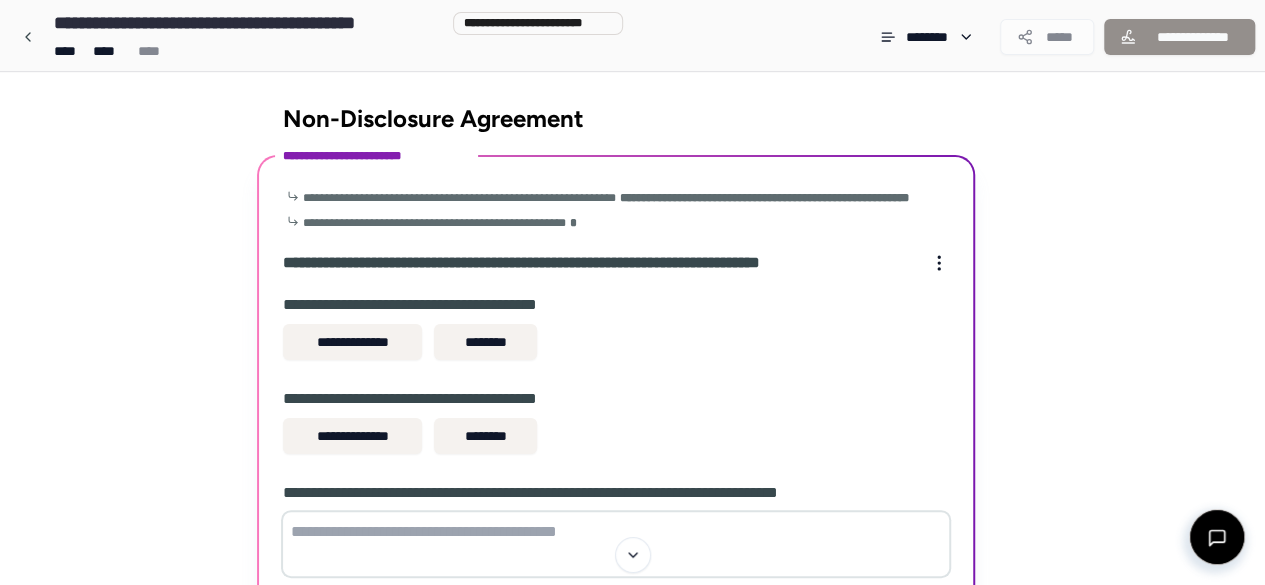 scroll, scrollTop: 0, scrollLeft: 0, axis: both 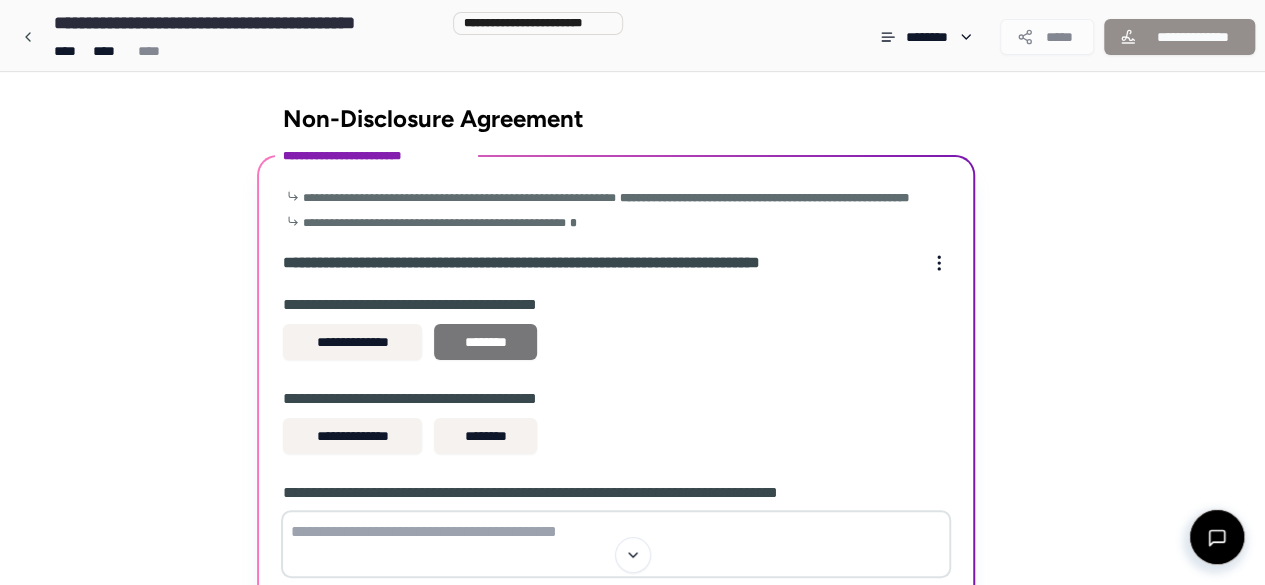 click on "********" at bounding box center [485, 342] 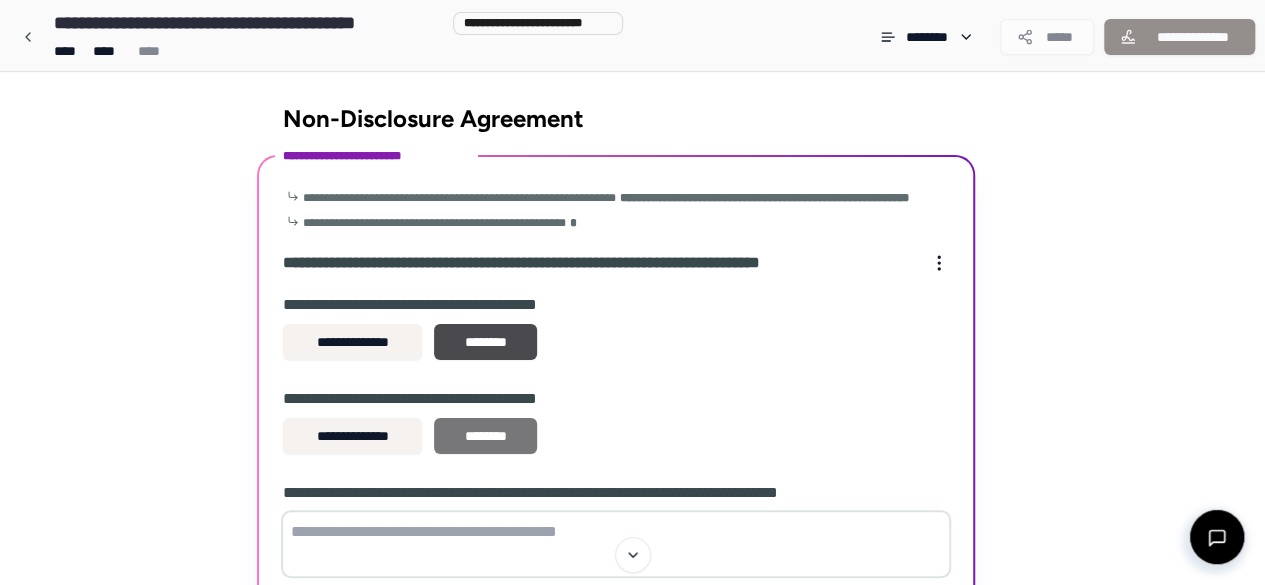 click on "********" at bounding box center [485, 436] 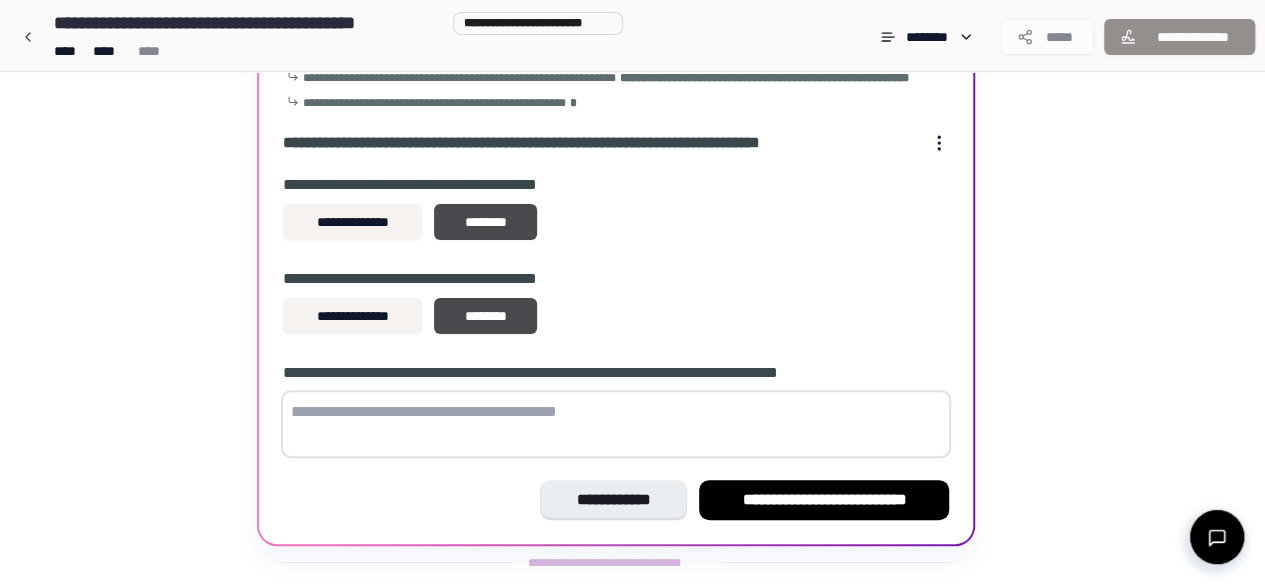 scroll, scrollTop: 175, scrollLeft: 0, axis: vertical 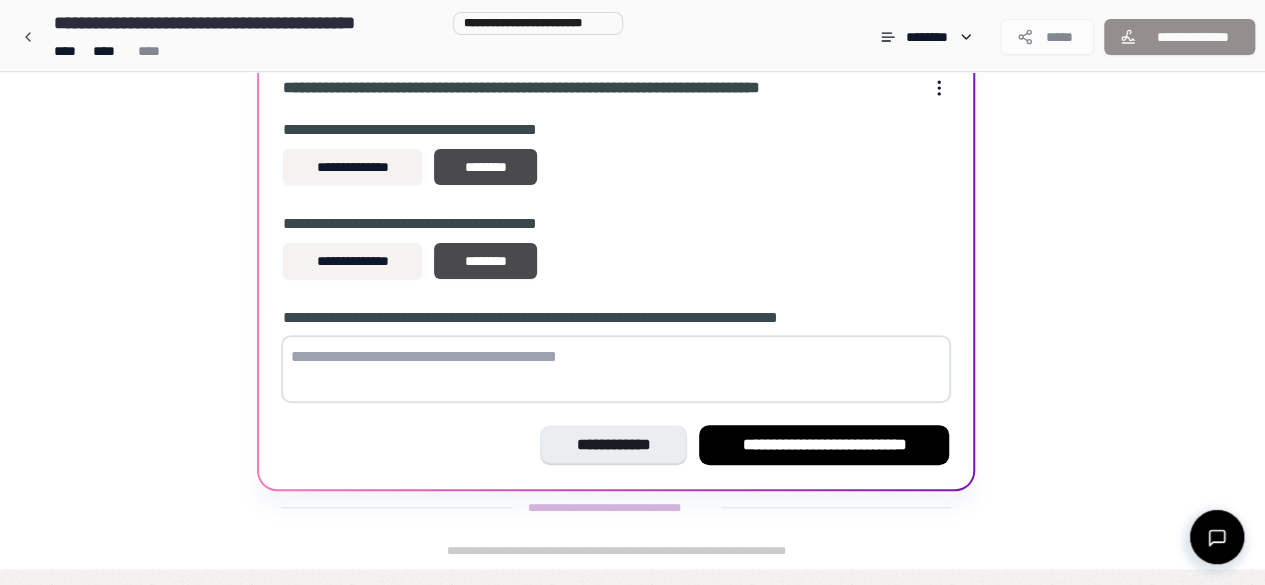 click at bounding box center [616, 369] 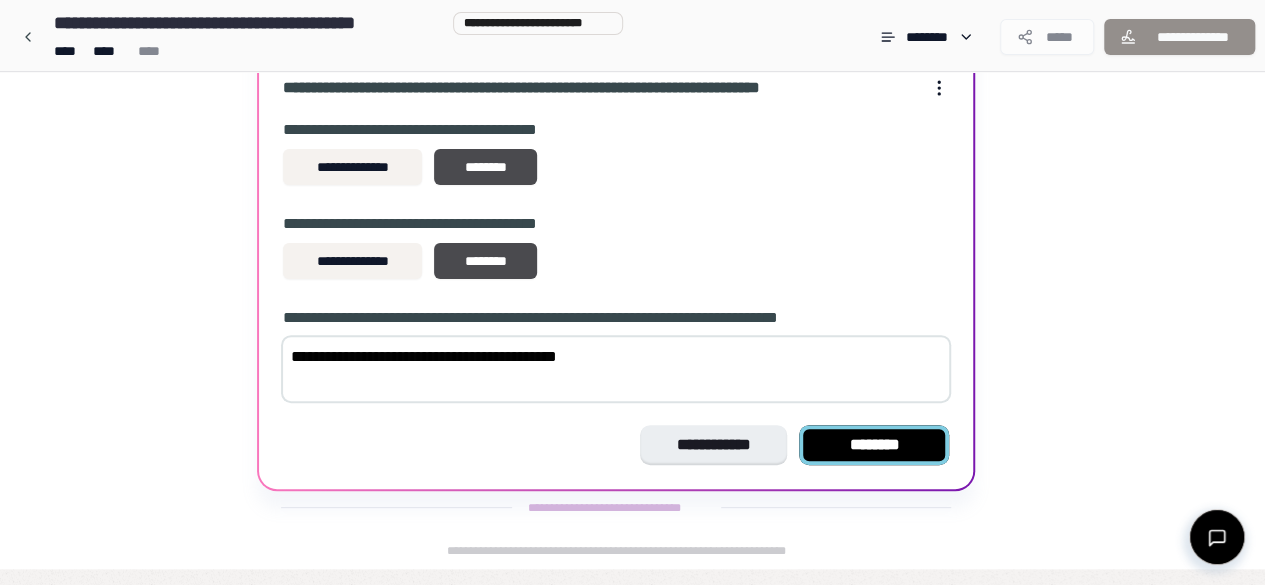 type on "**********" 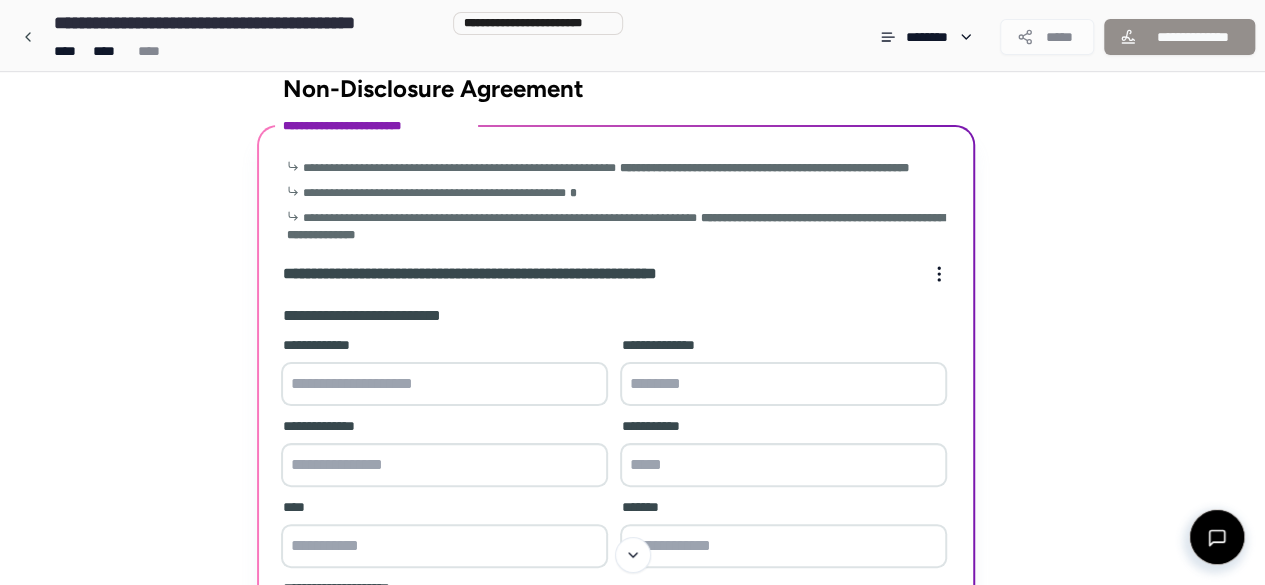 scroll, scrollTop: 0, scrollLeft: 0, axis: both 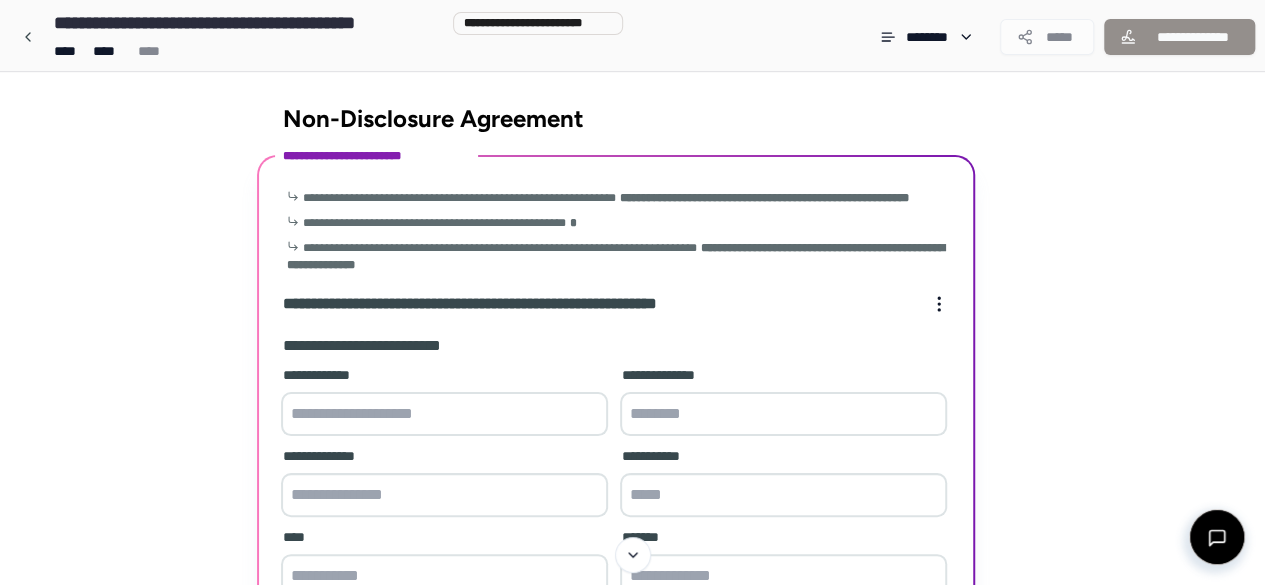 click on "**********" at bounding box center (632, 643) 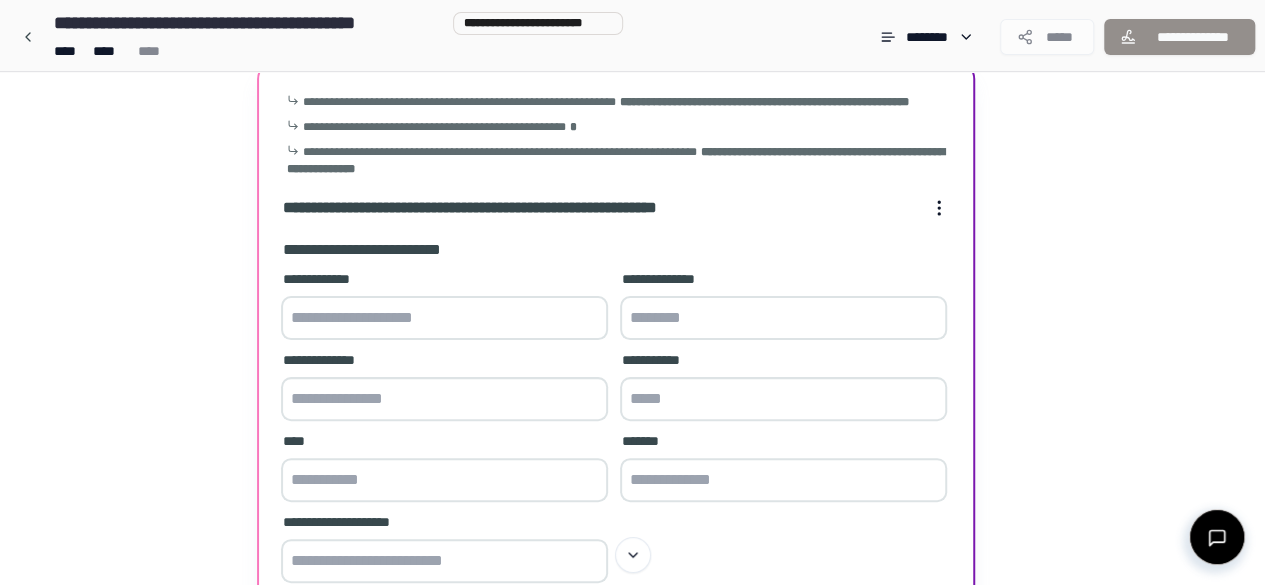 scroll, scrollTop: 96, scrollLeft: 0, axis: vertical 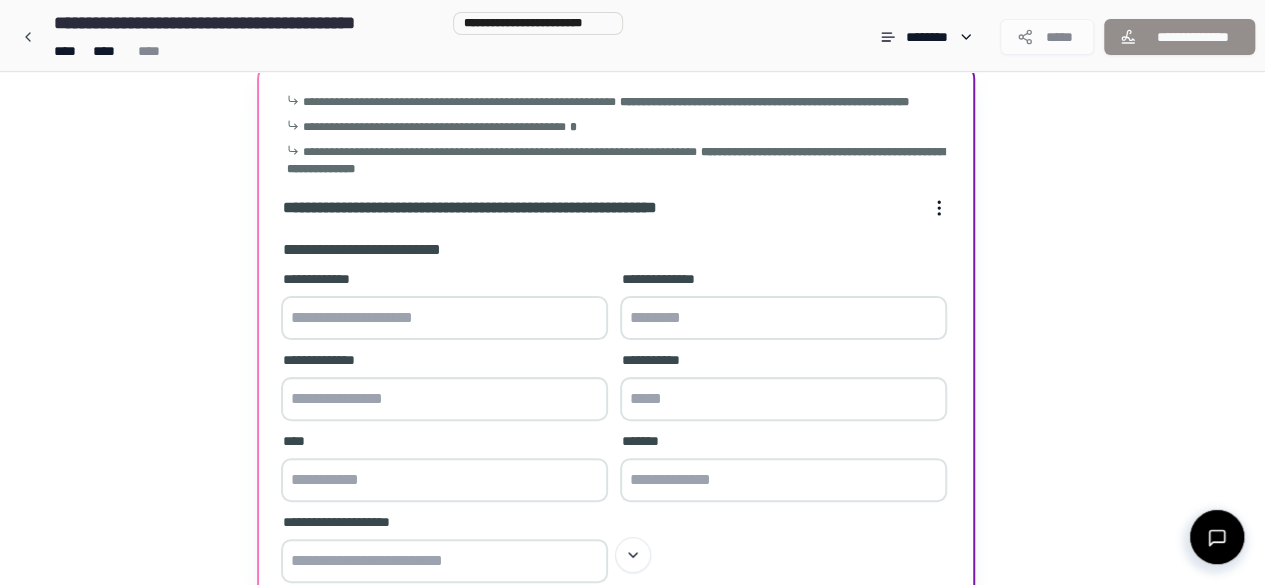 click on "**********" at bounding box center [632, 547] 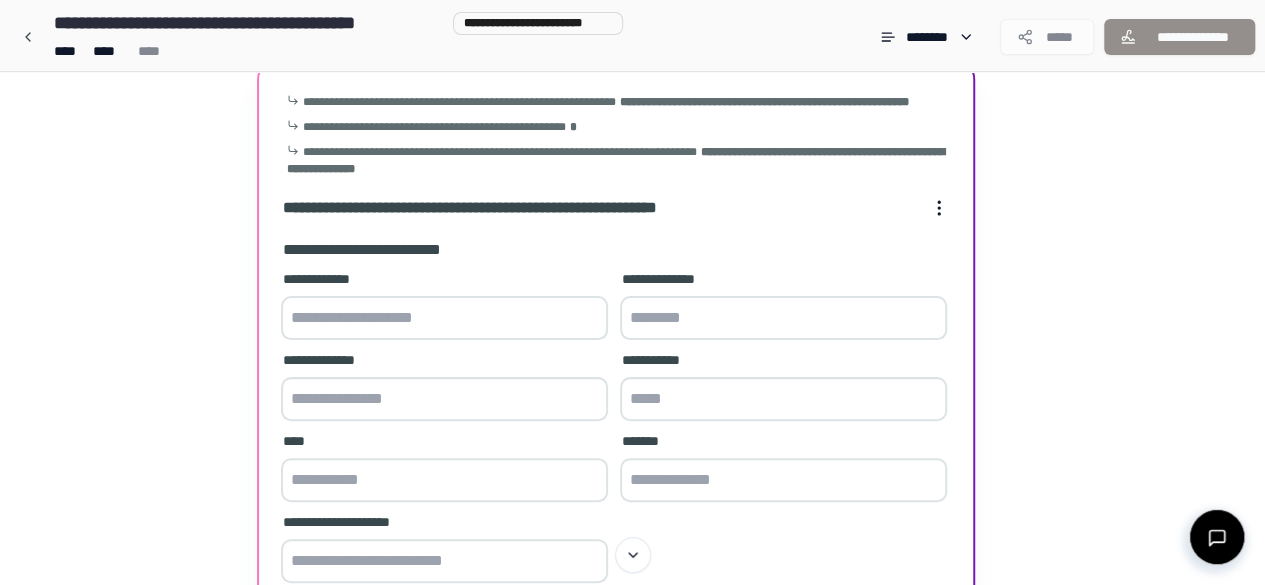click at bounding box center (444, 318) 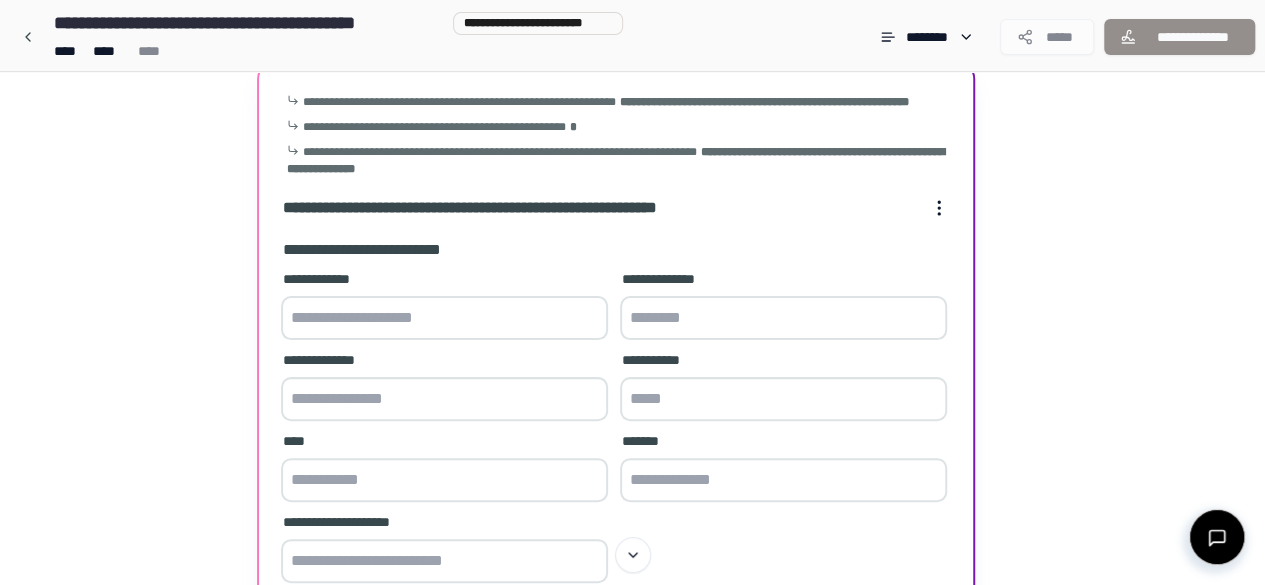 click on "**********" at bounding box center [632, 547] 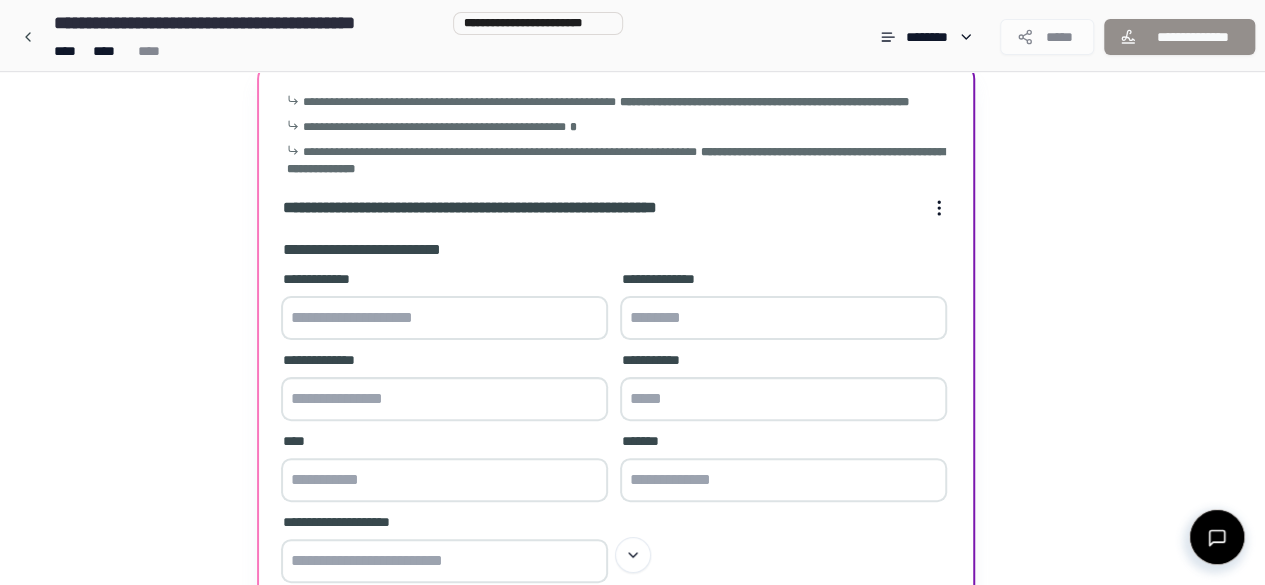 click at bounding box center [444, 318] 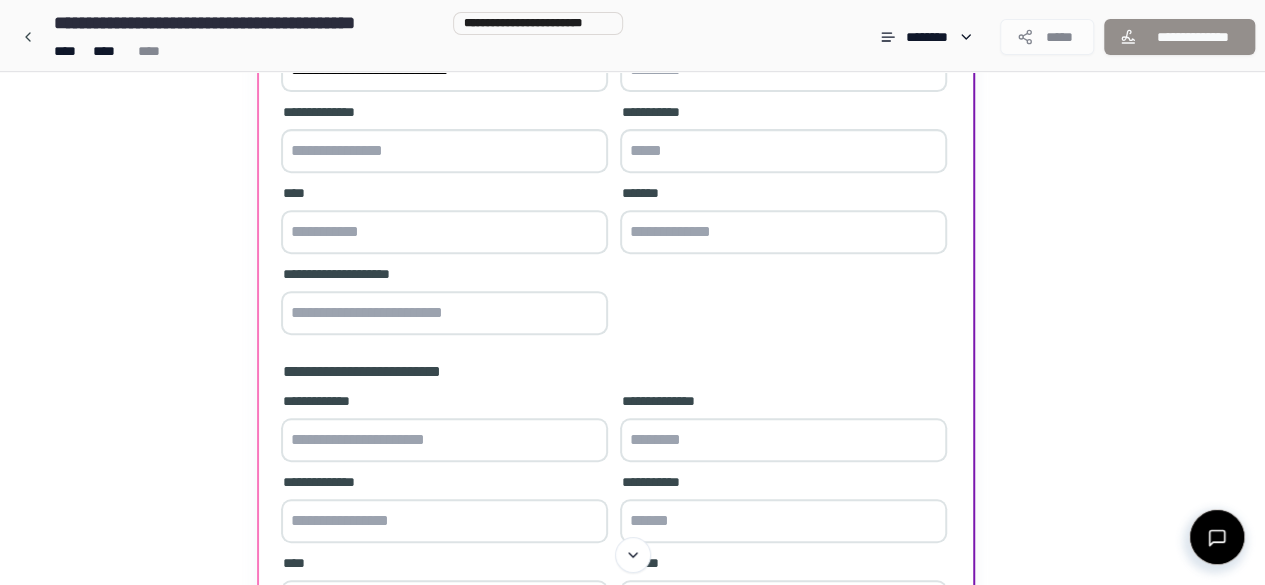 scroll, scrollTop: 344, scrollLeft: 0, axis: vertical 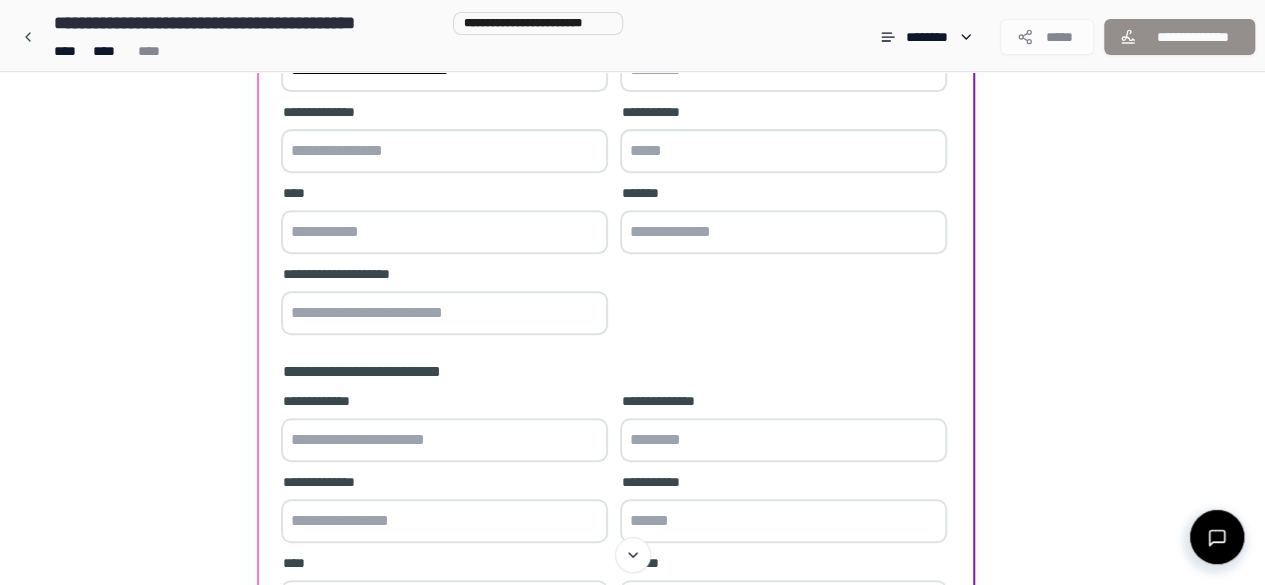 click at bounding box center [444, 440] 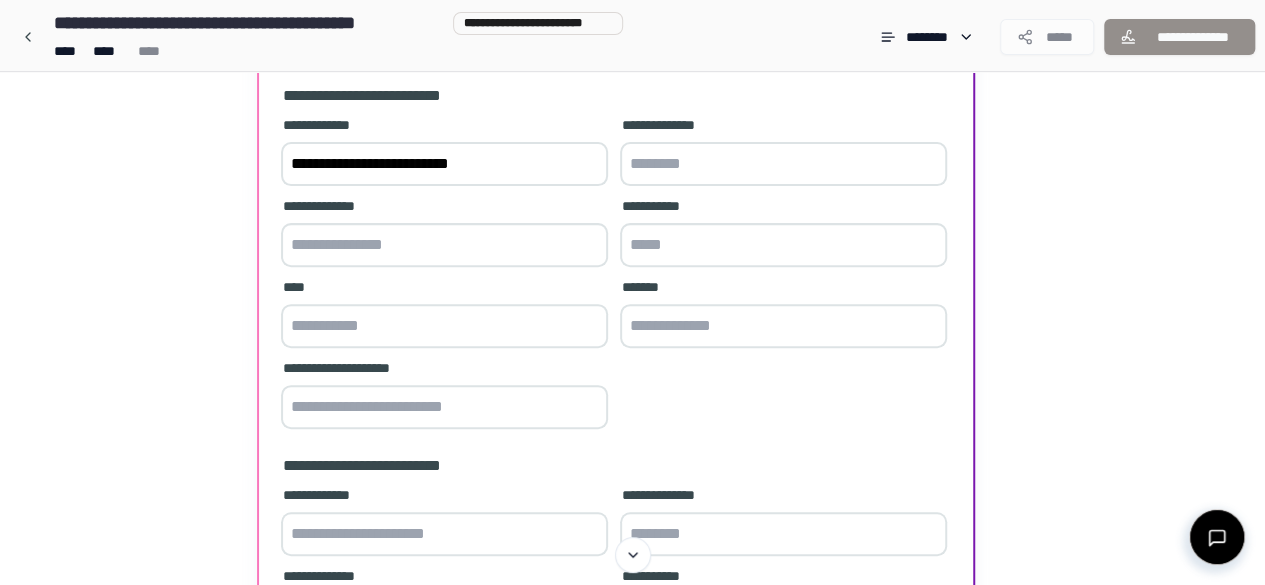 scroll, scrollTop: 250, scrollLeft: 0, axis: vertical 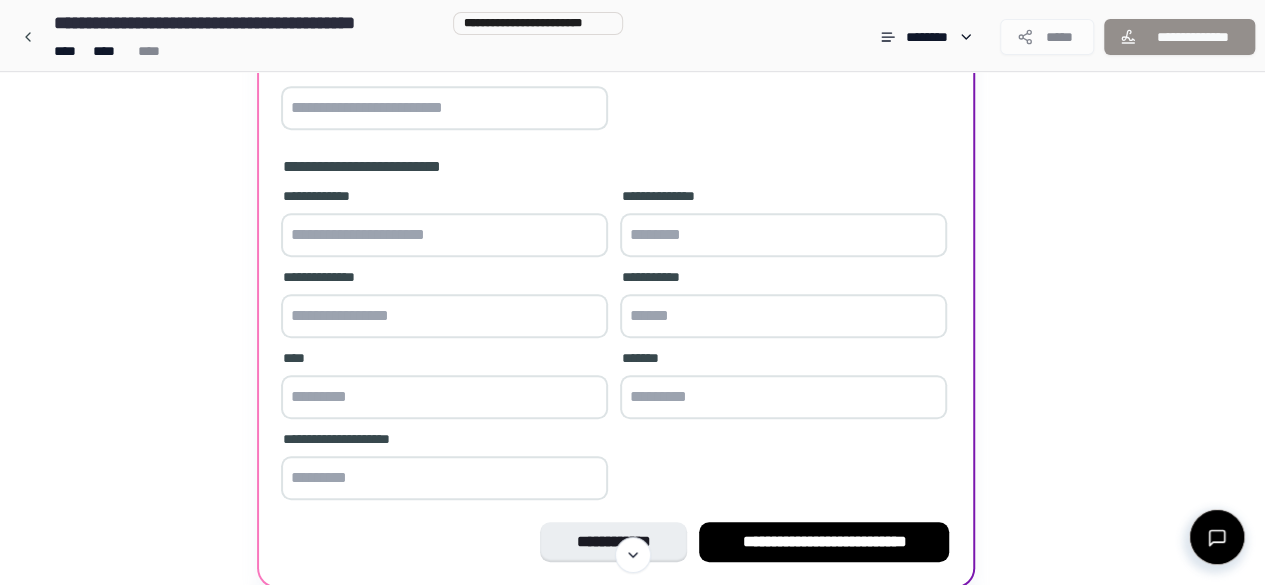 click at bounding box center [444, 235] 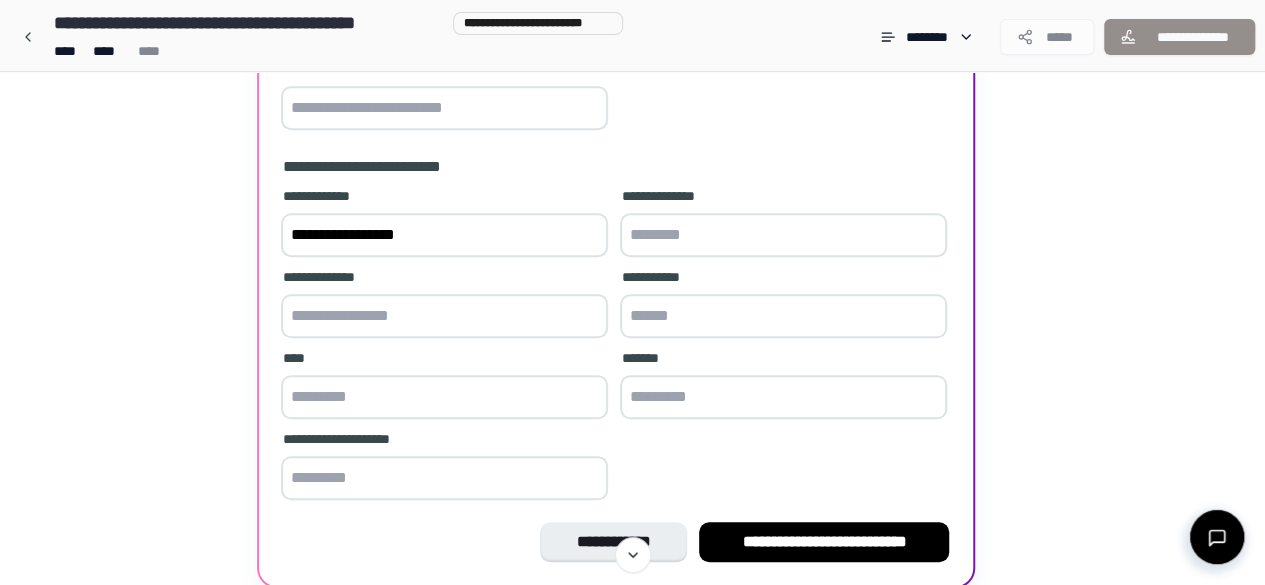 type on "**********" 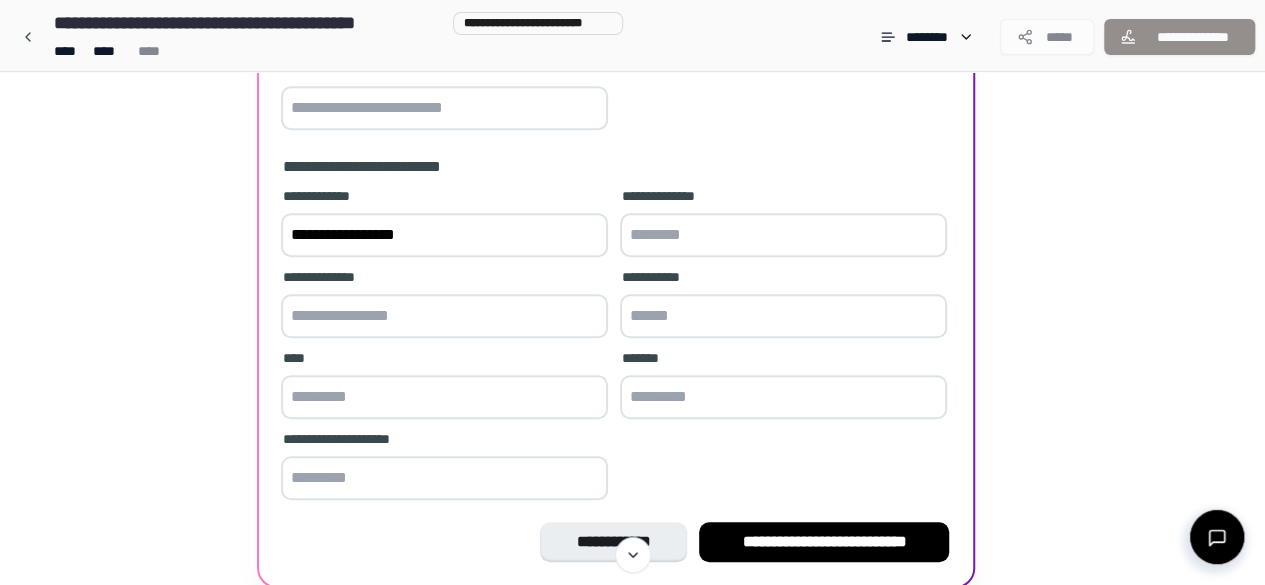 click at bounding box center [783, 235] 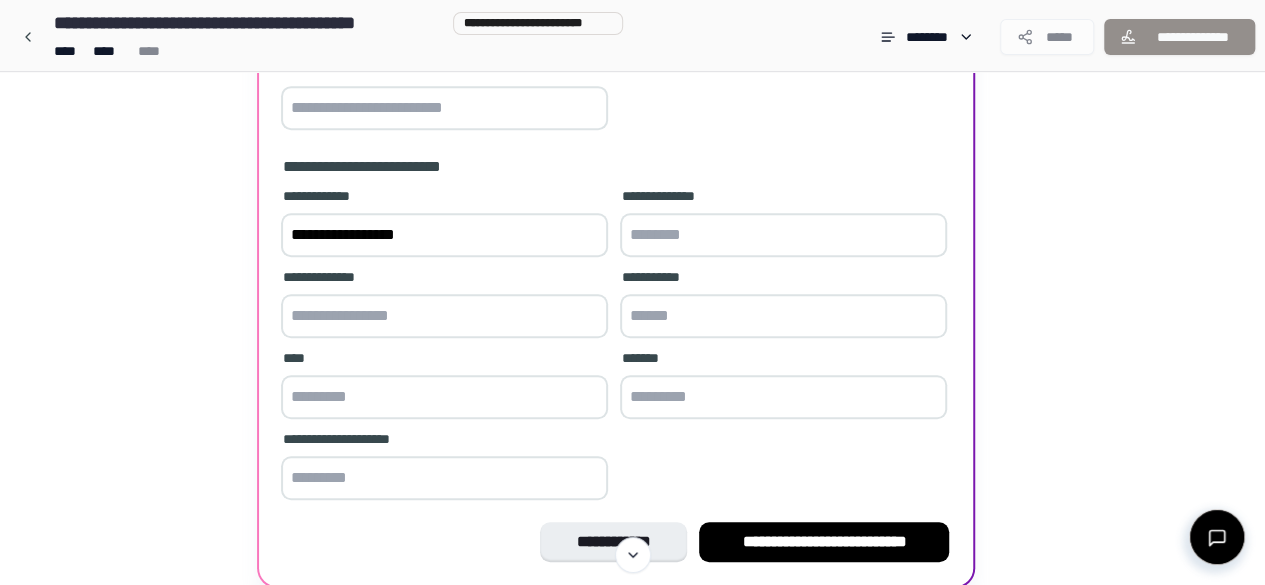 paste on "**********" 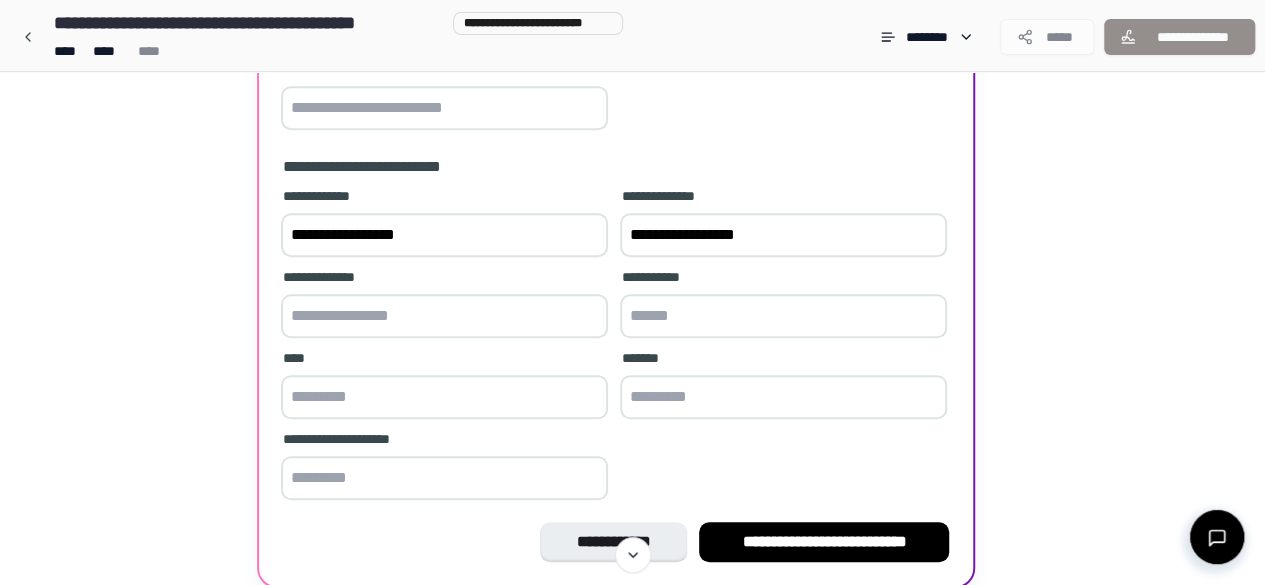 type on "**********" 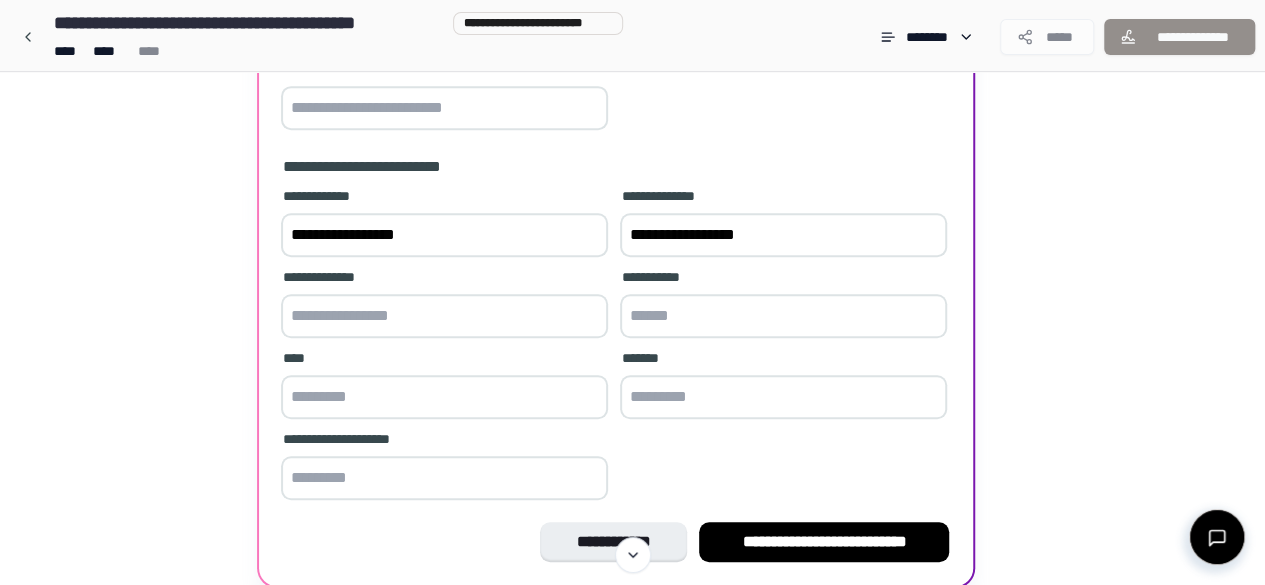 drag, startPoint x: 676, startPoint y: 333, endPoint x: 577, endPoint y: 345, distance: 99.724625 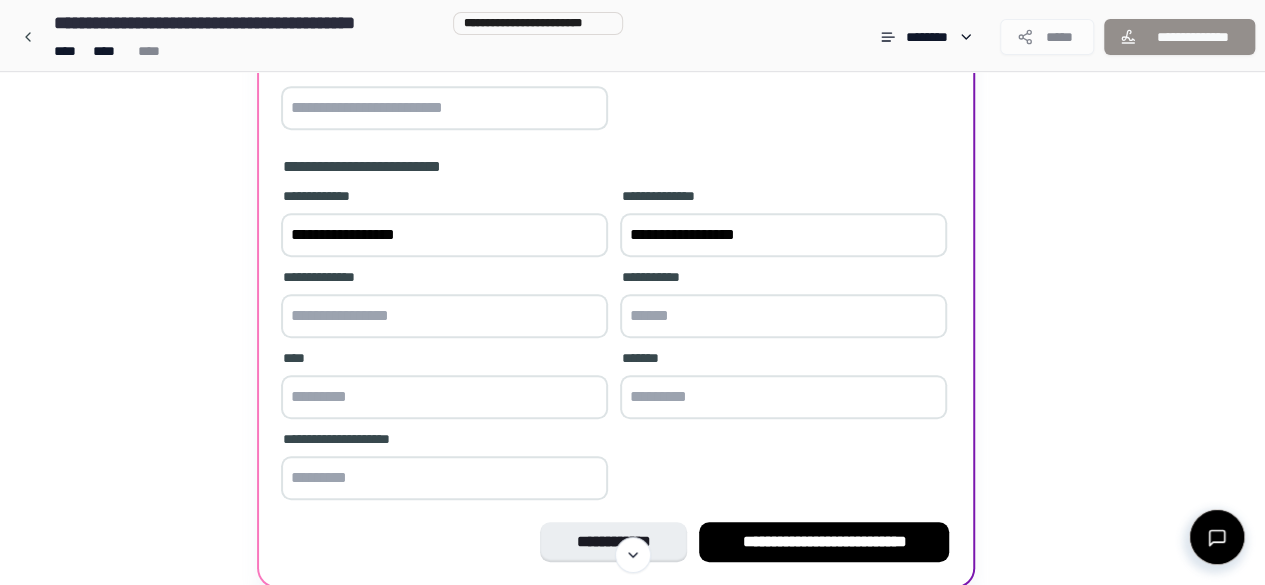 click at bounding box center [444, 316] 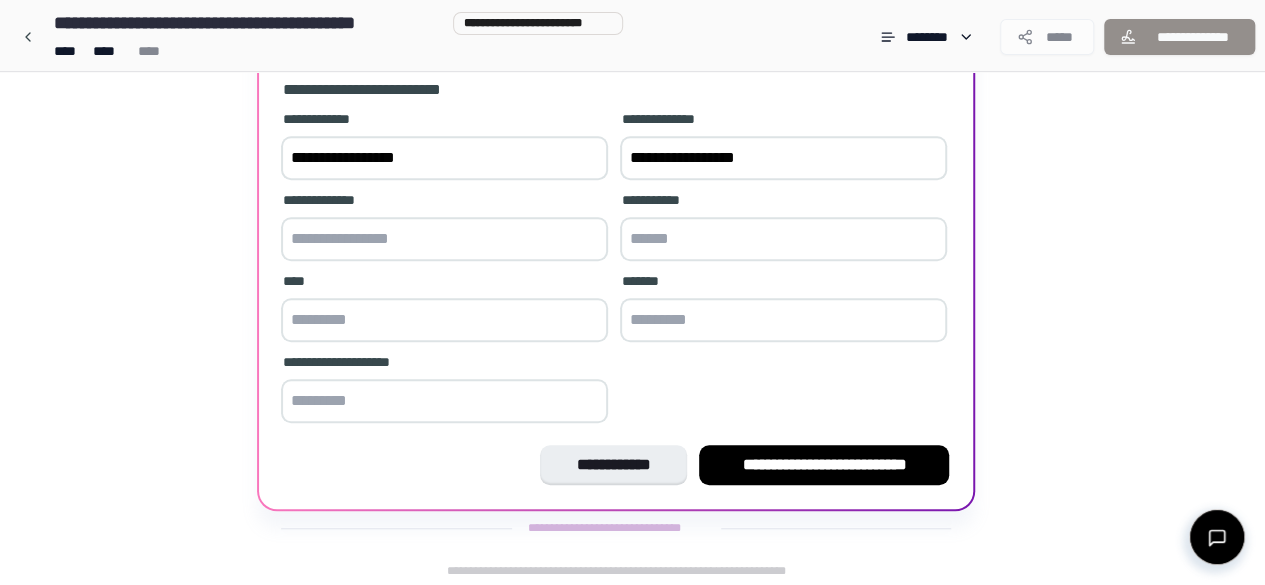 scroll, scrollTop: 646, scrollLeft: 0, axis: vertical 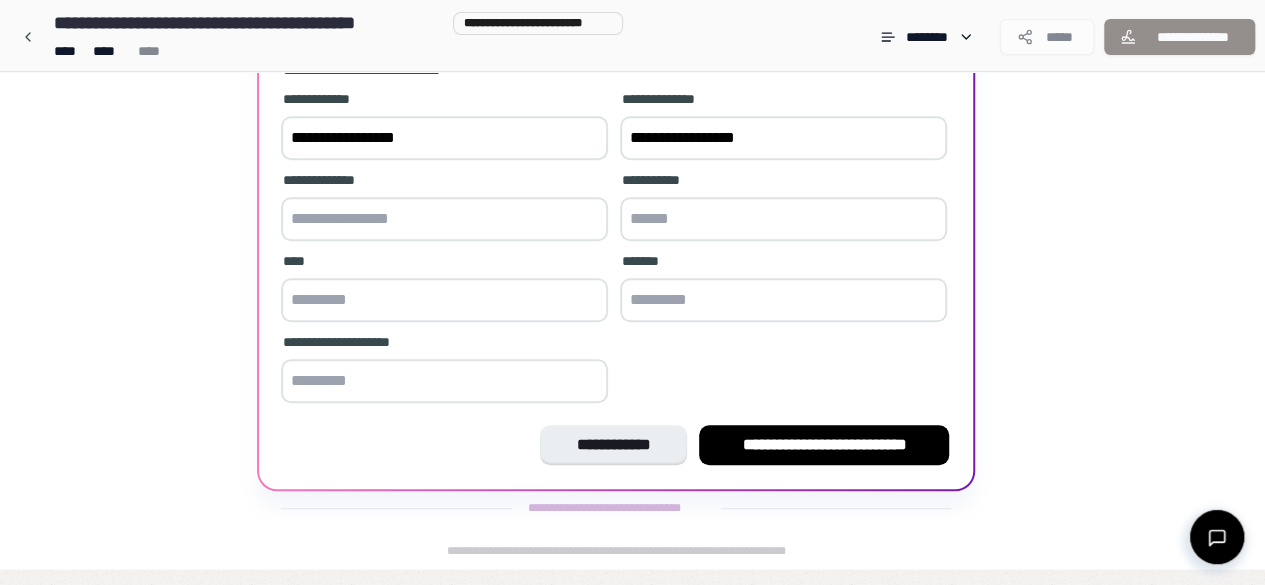 click at bounding box center (0, 0) 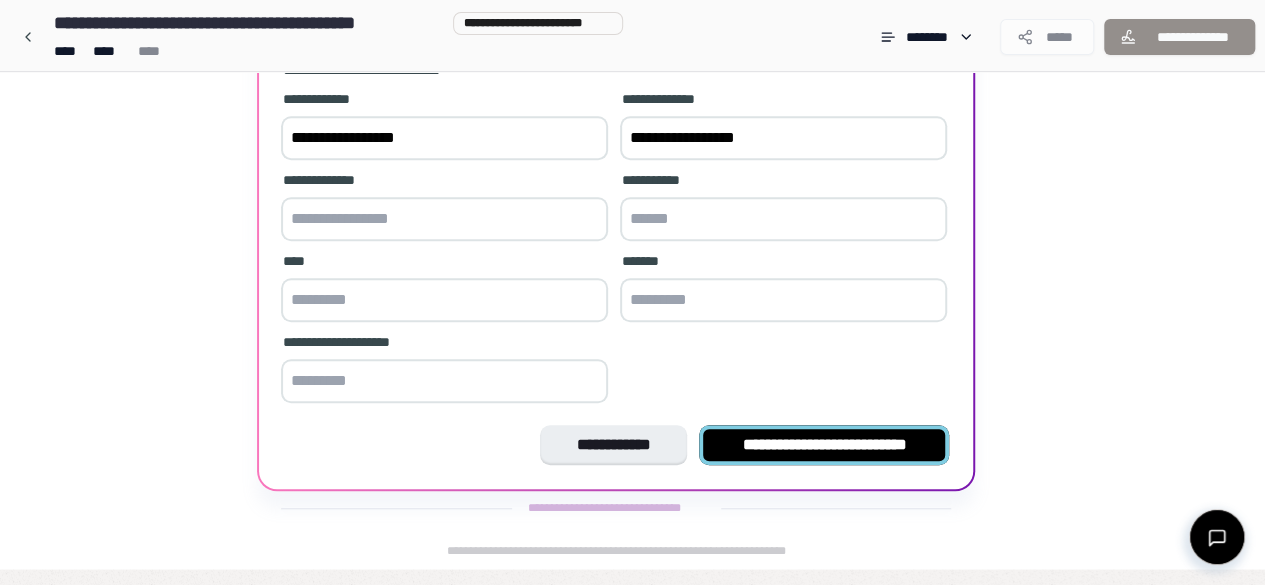 click on "**********" at bounding box center [824, 445] 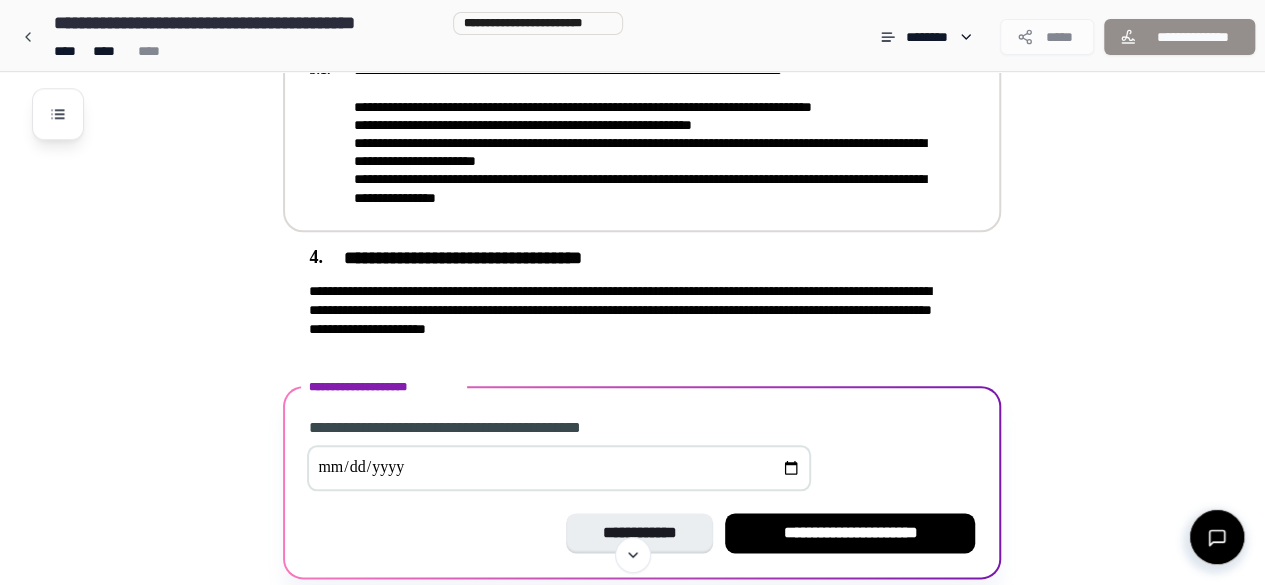 scroll, scrollTop: 997, scrollLeft: 0, axis: vertical 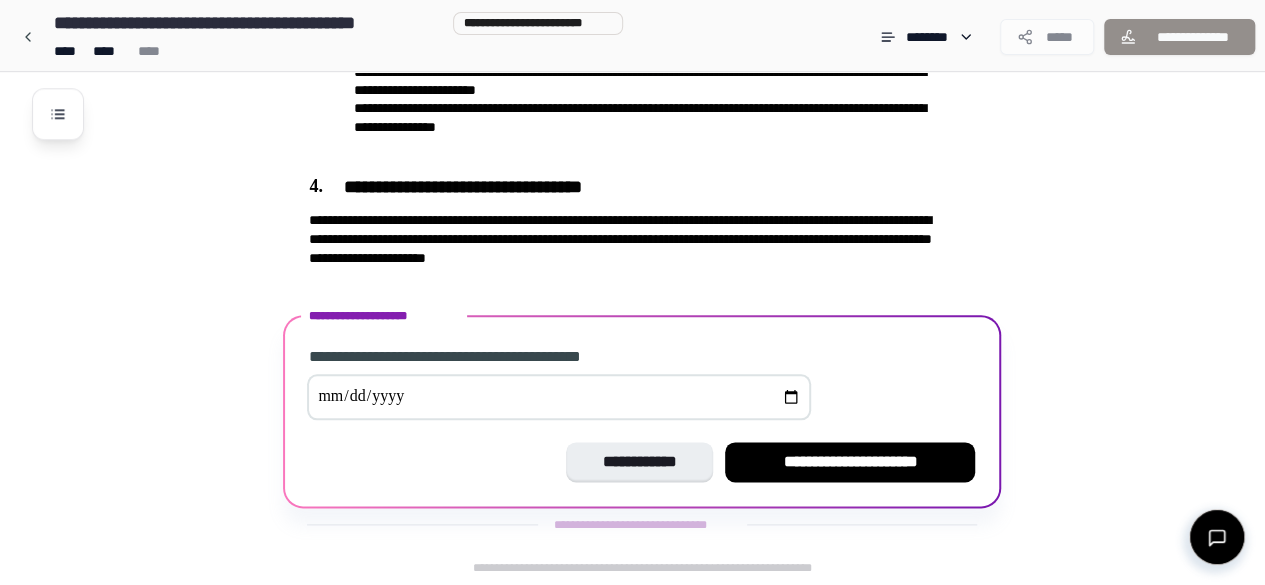 click at bounding box center [559, 397] 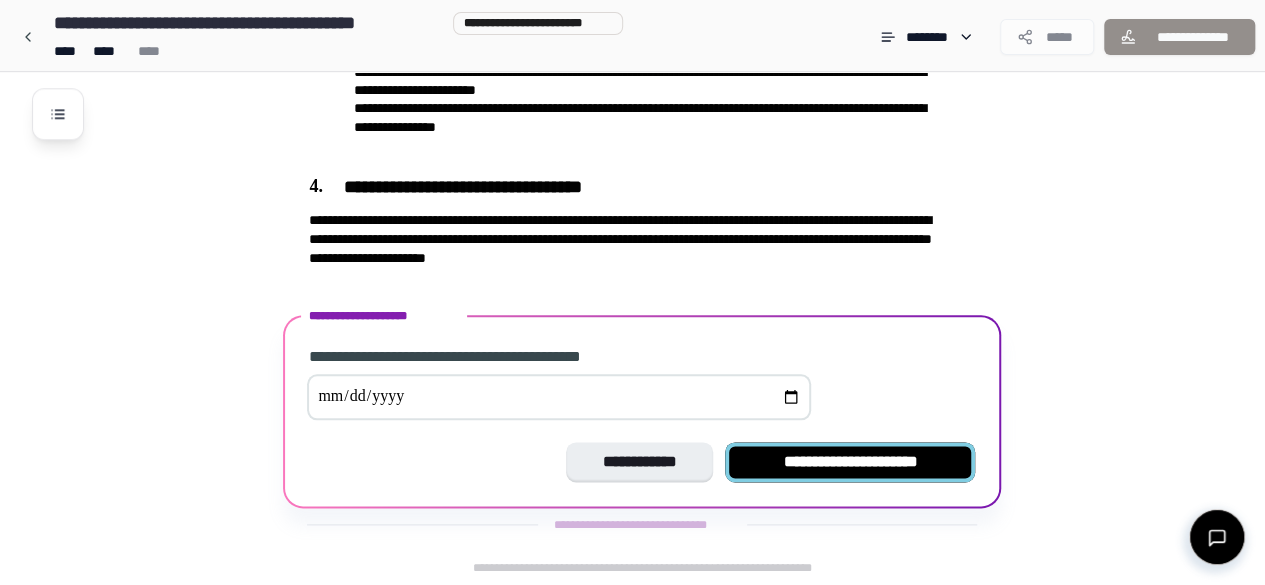 click on "**********" at bounding box center [850, 462] 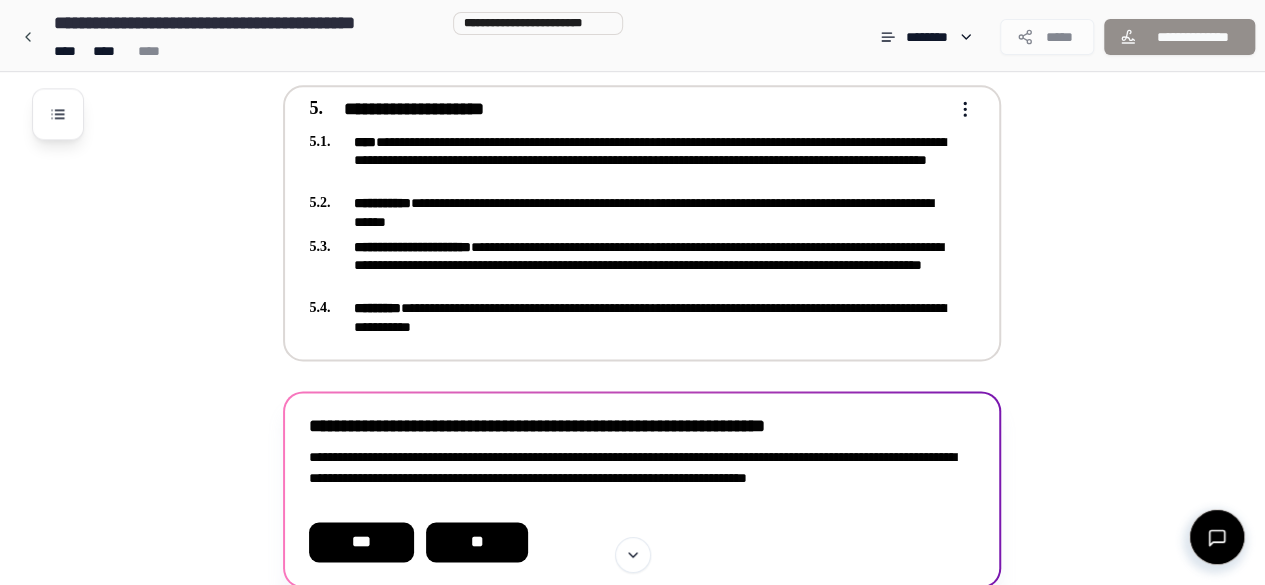 scroll, scrollTop: 1281, scrollLeft: 0, axis: vertical 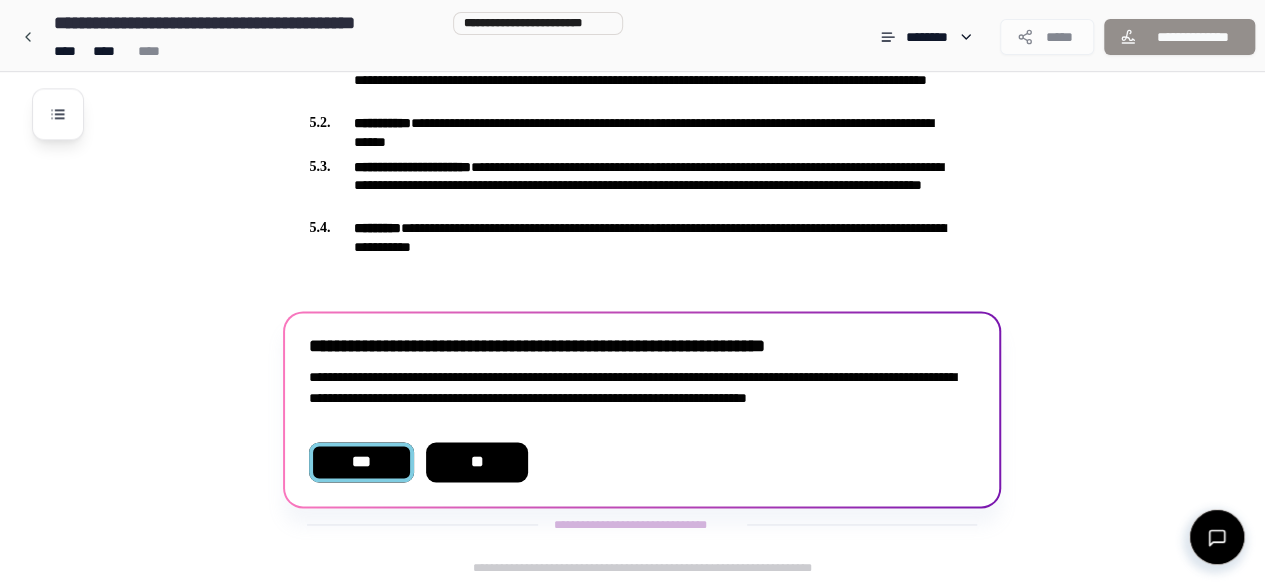click on "***" at bounding box center [361, 462] 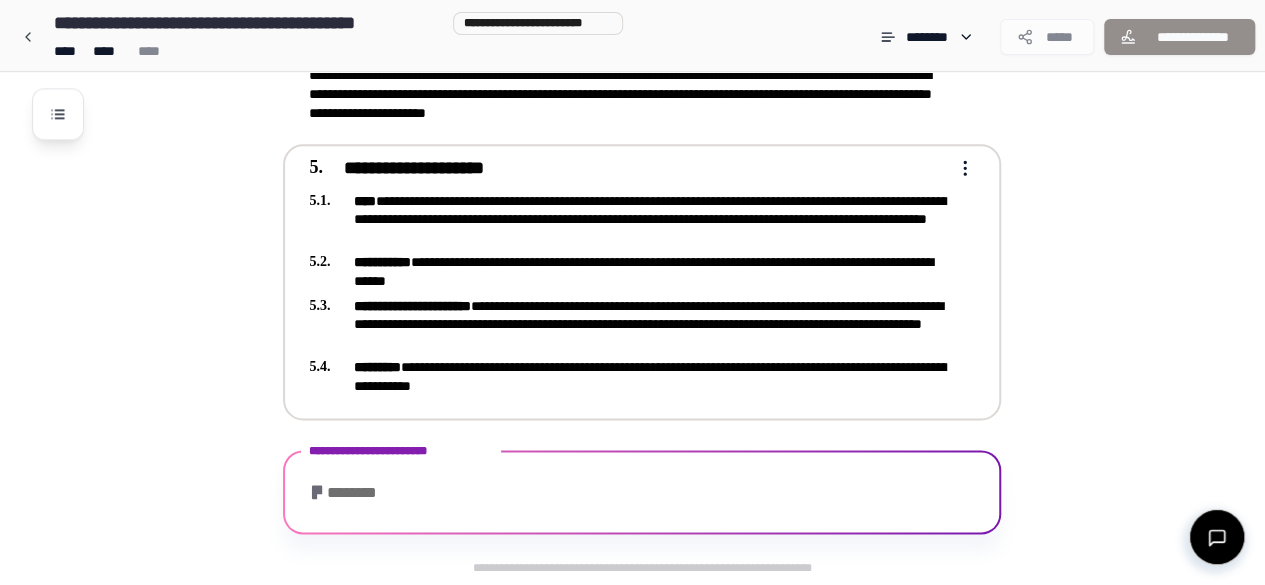 scroll, scrollTop: 1304, scrollLeft: 0, axis: vertical 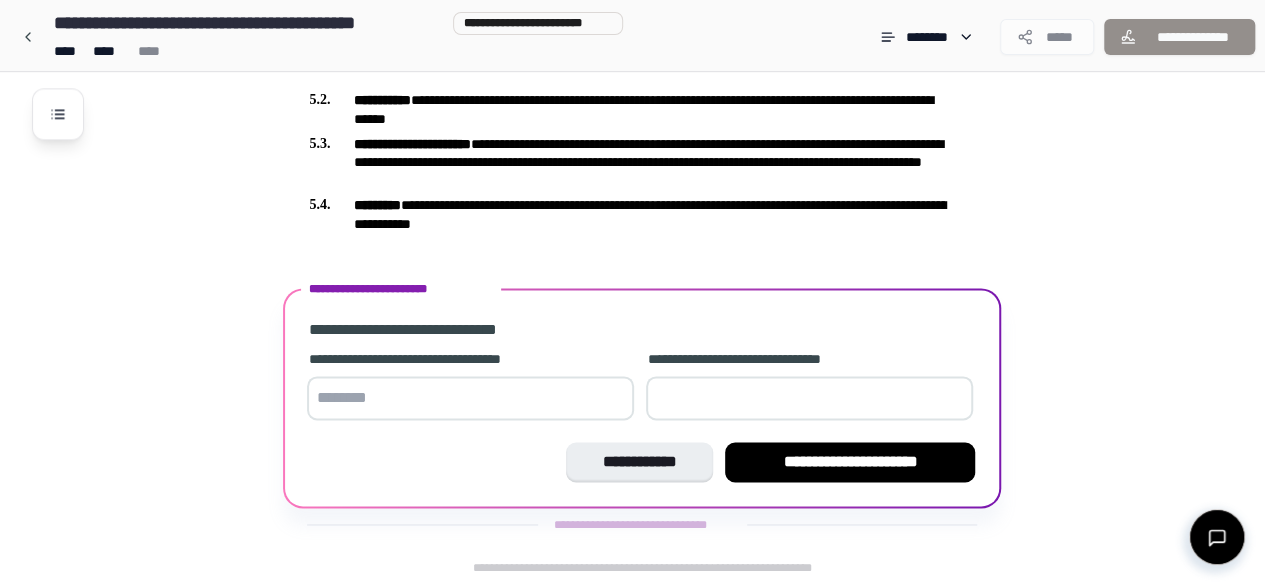 click at bounding box center [470, 398] 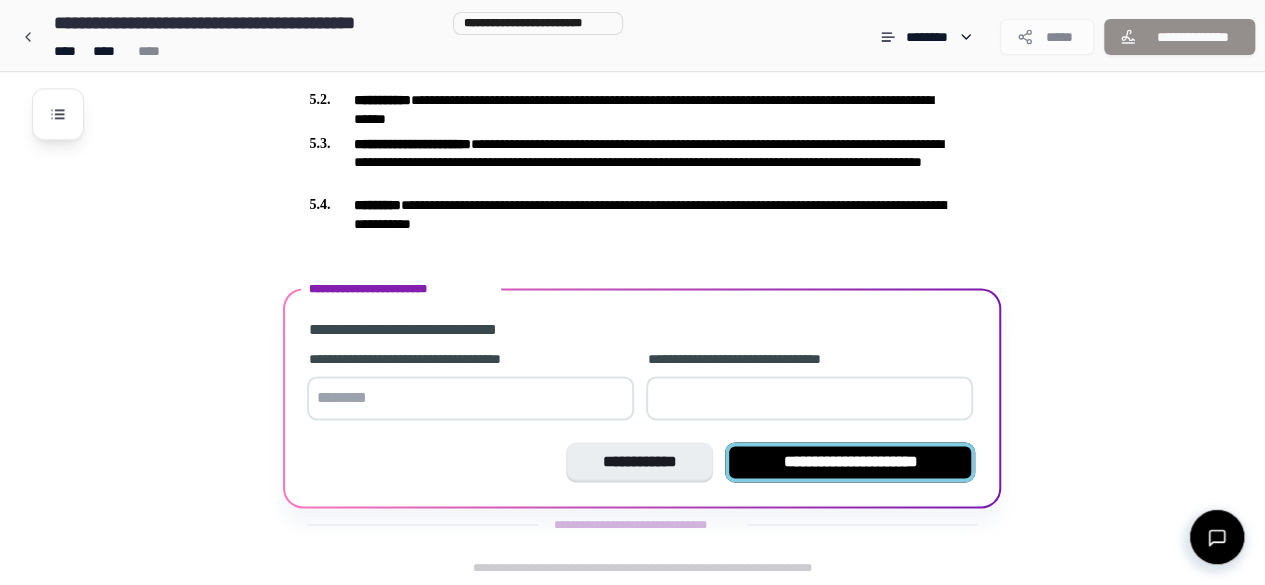 click on "**********" at bounding box center (850, 462) 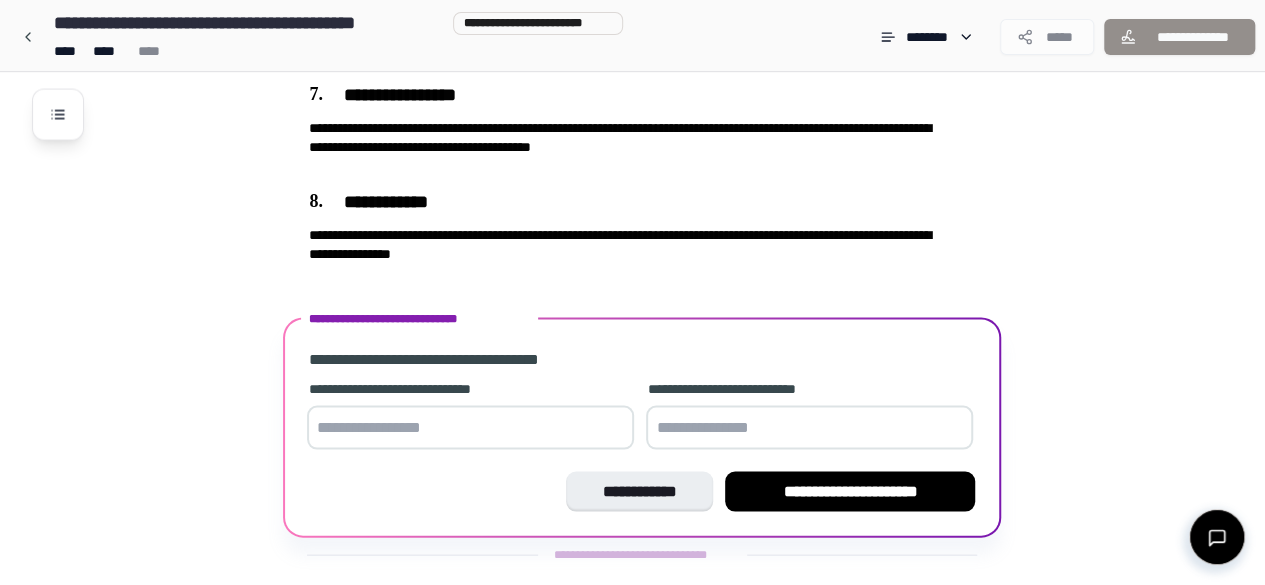 scroll, scrollTop: 1886, scrollLeft: 0, axis: vertical 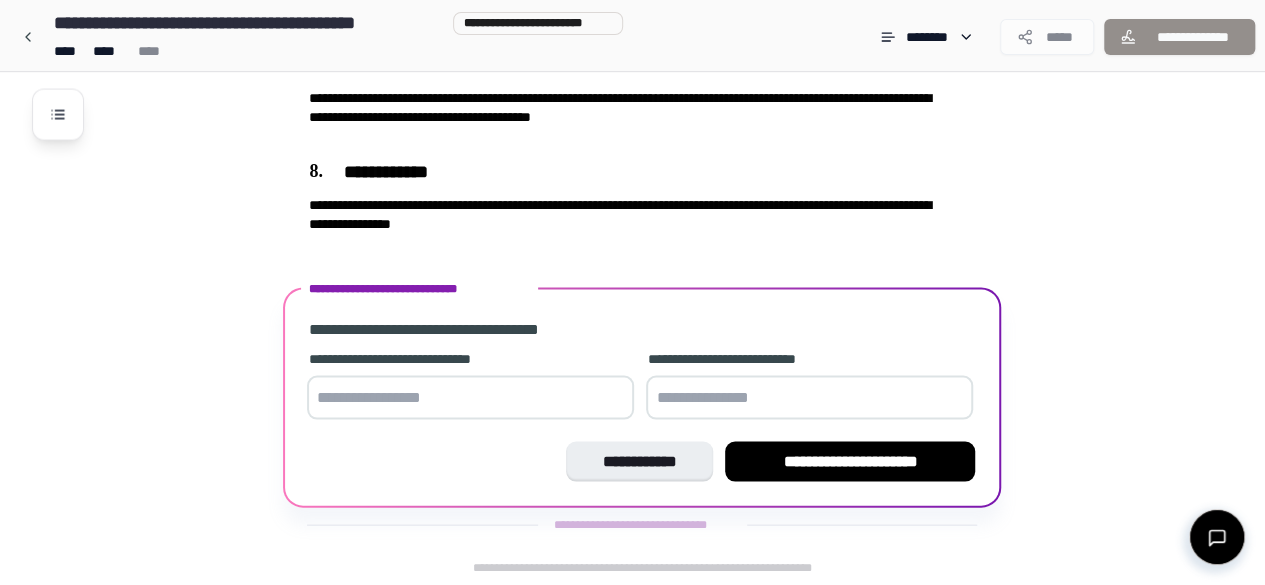 click at bounding box center [470, 397] 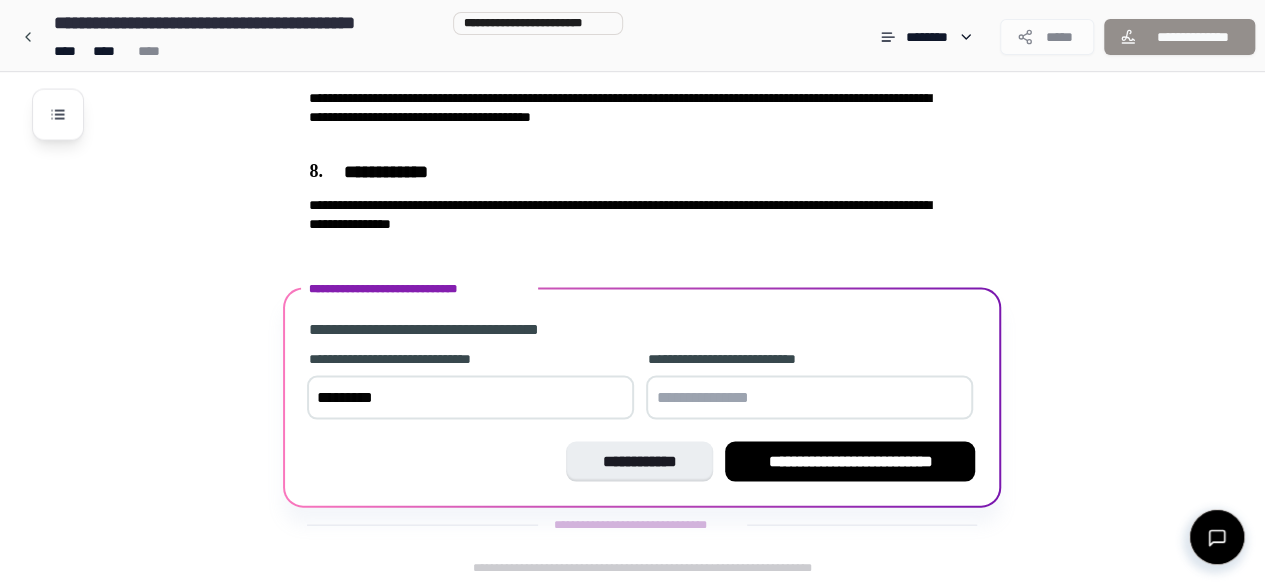 type on "*********" 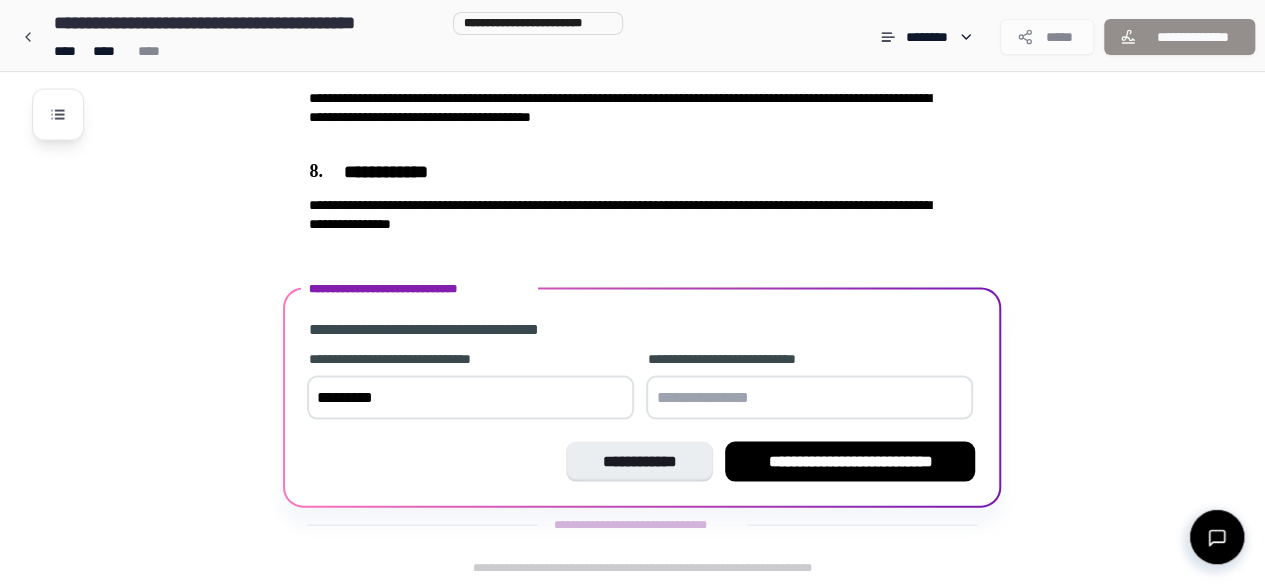 click at bounding box center (809, 397) 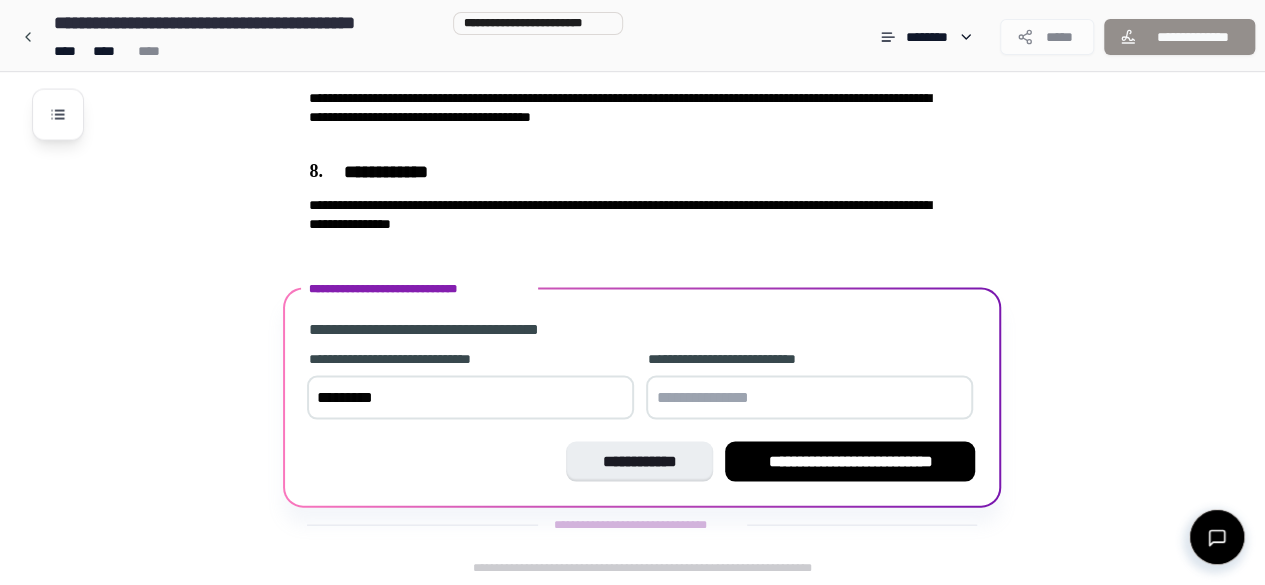 type on "*" 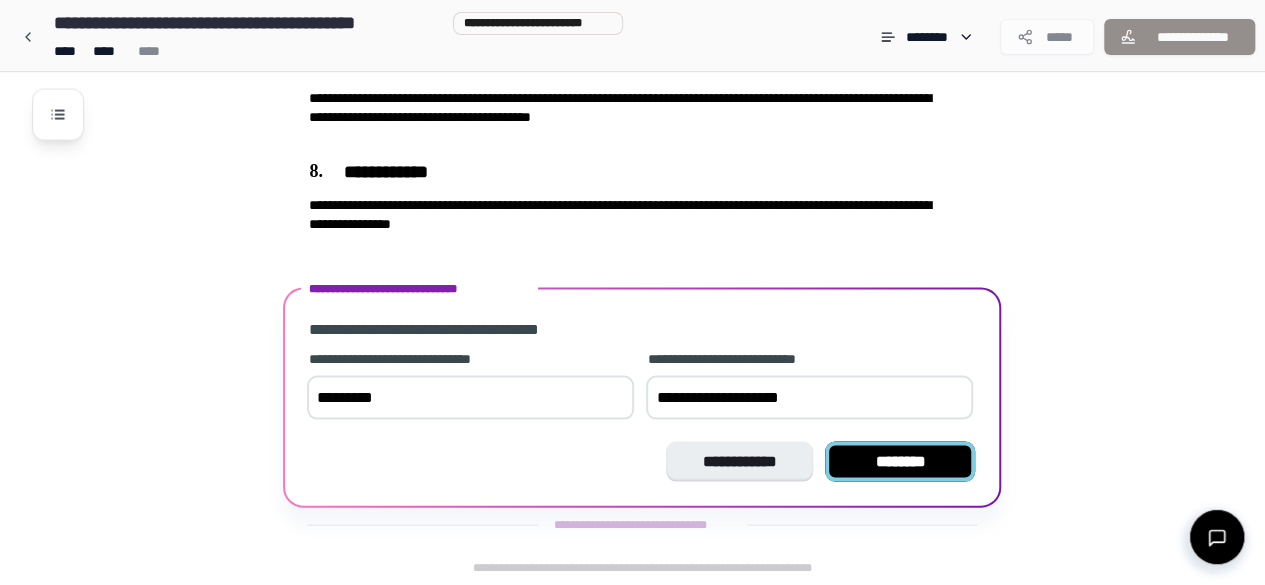 type on "**********" 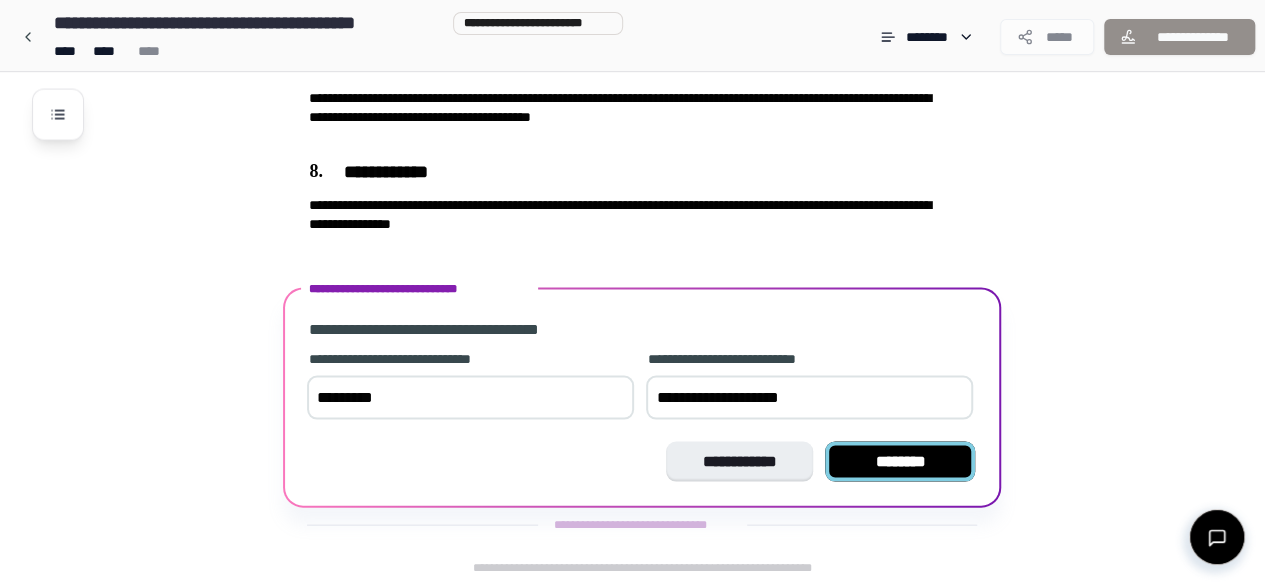 click on "********" at bounding box center [900, 461] 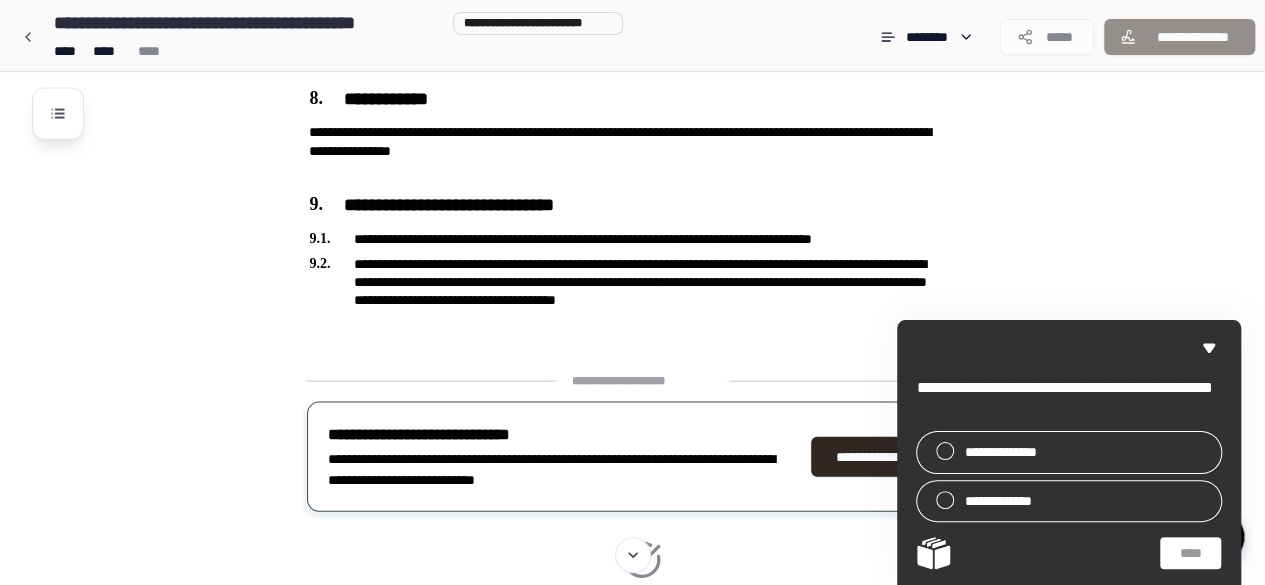 scroll, scrollTop: 1958, scrollLeft: 0, axis: vertical 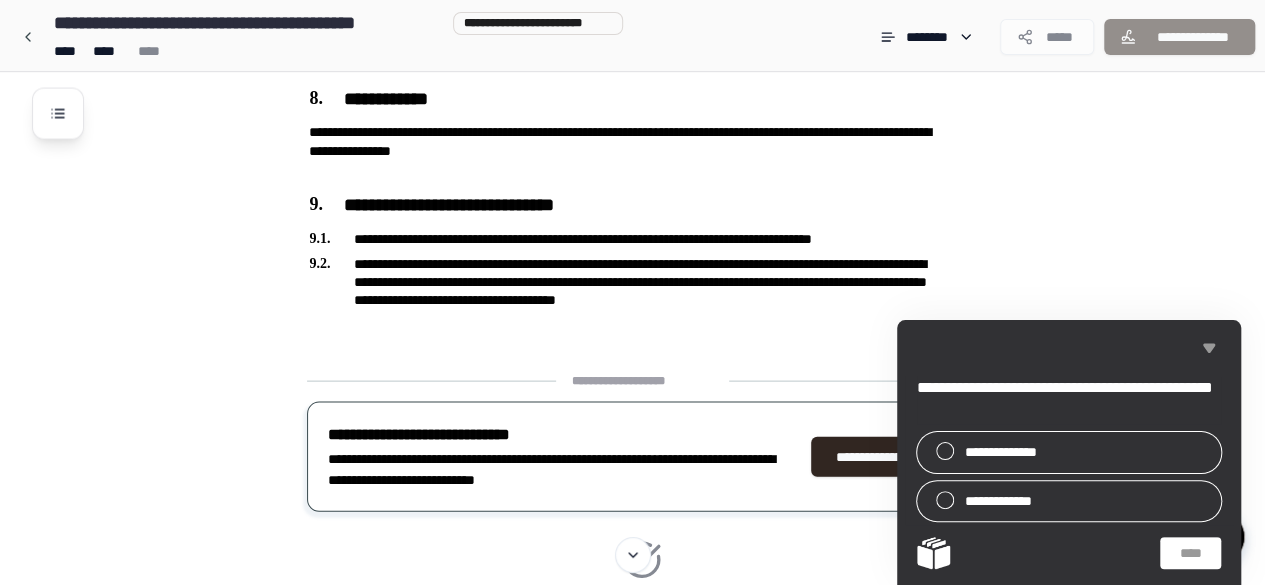 click 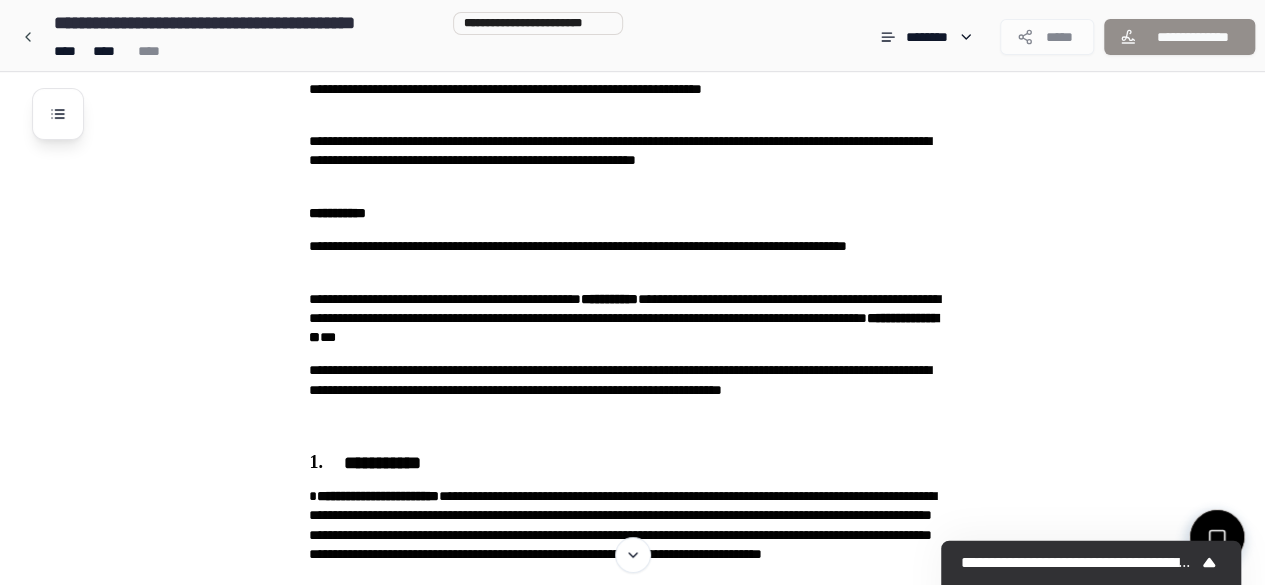 scroll, scrollTop: 0, scrollLeft: 0, axis: both 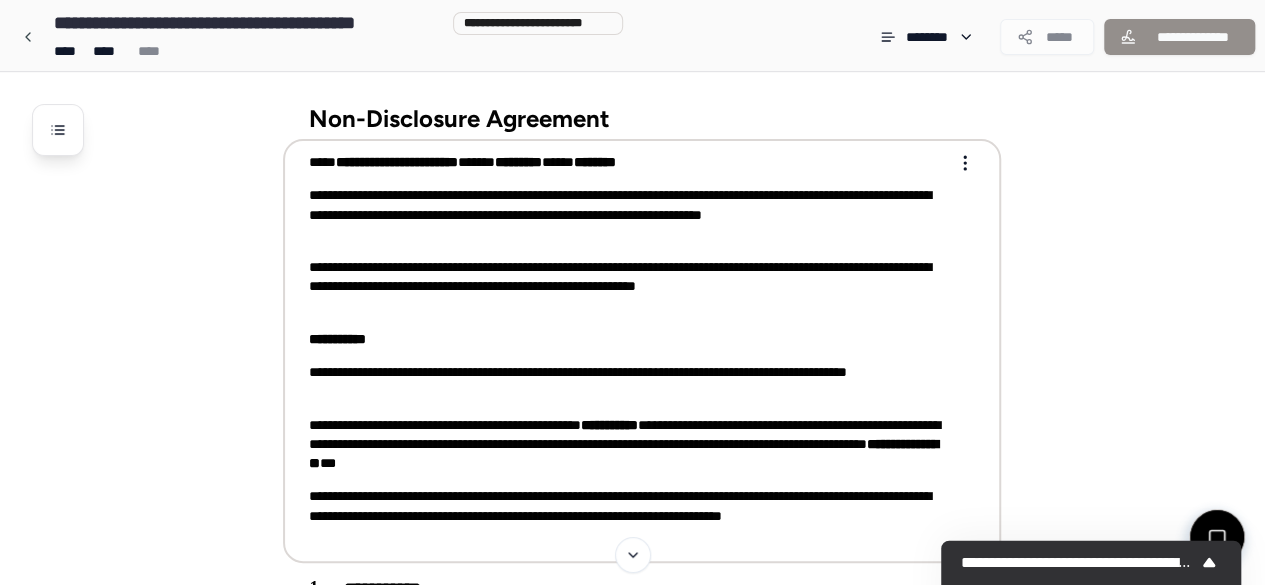 click on "**********" at bounding box center [632, 1367] 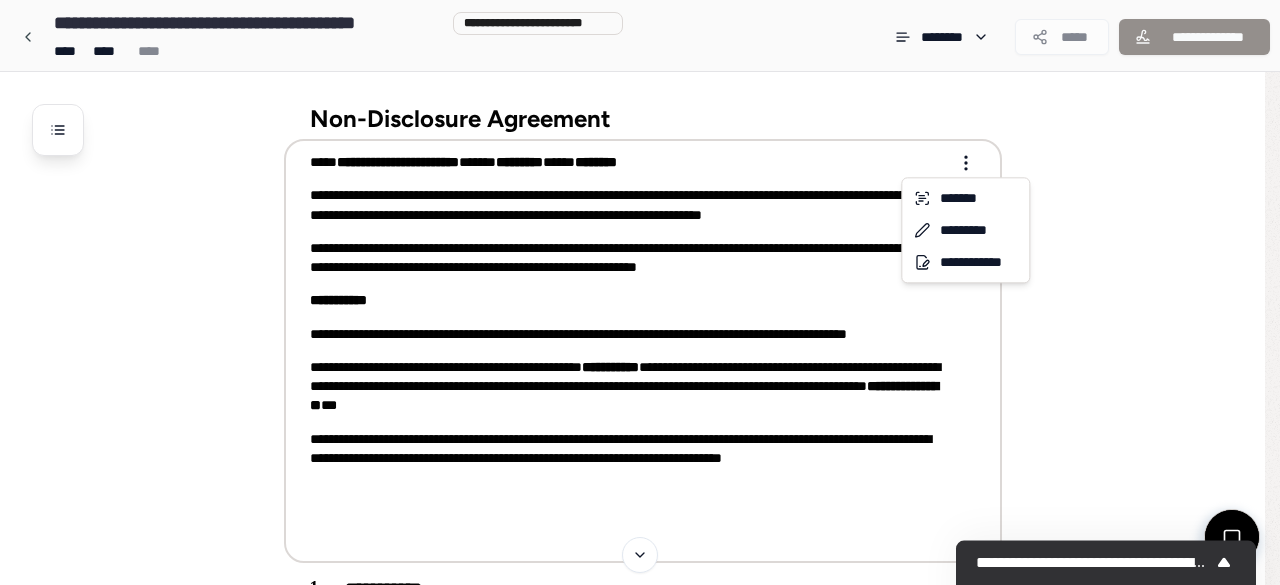 click on "**********" at bounding box center [640, 1367] 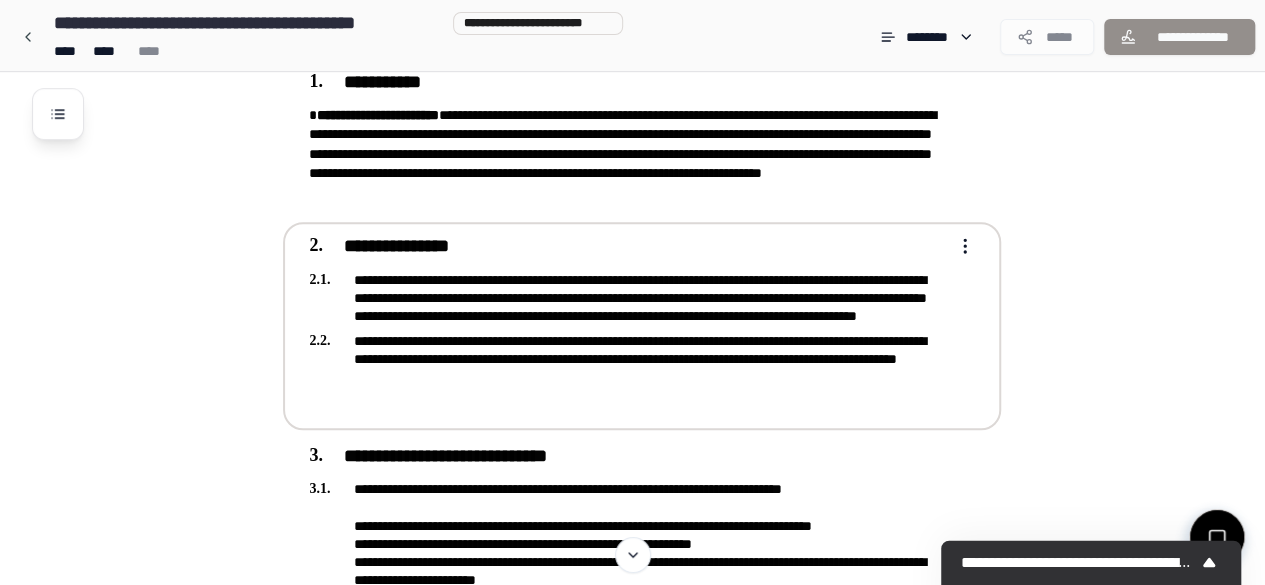 scroll, scrollTop: 0, scrollLeft: 0, axis: both 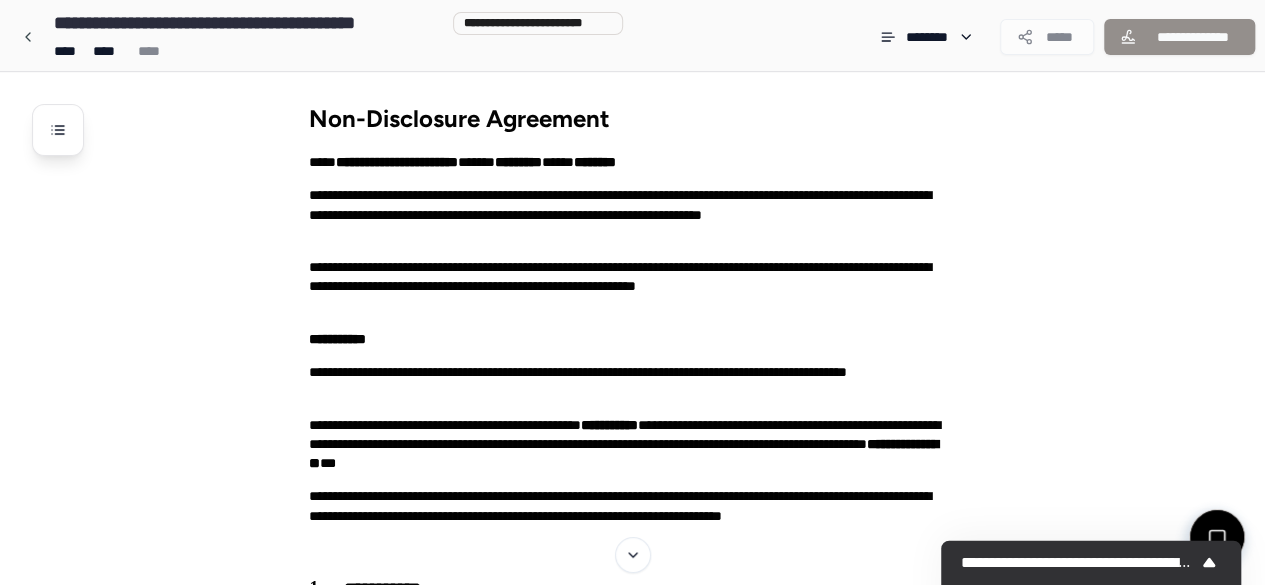 click on "**********" at bounding box center (658, 1403) 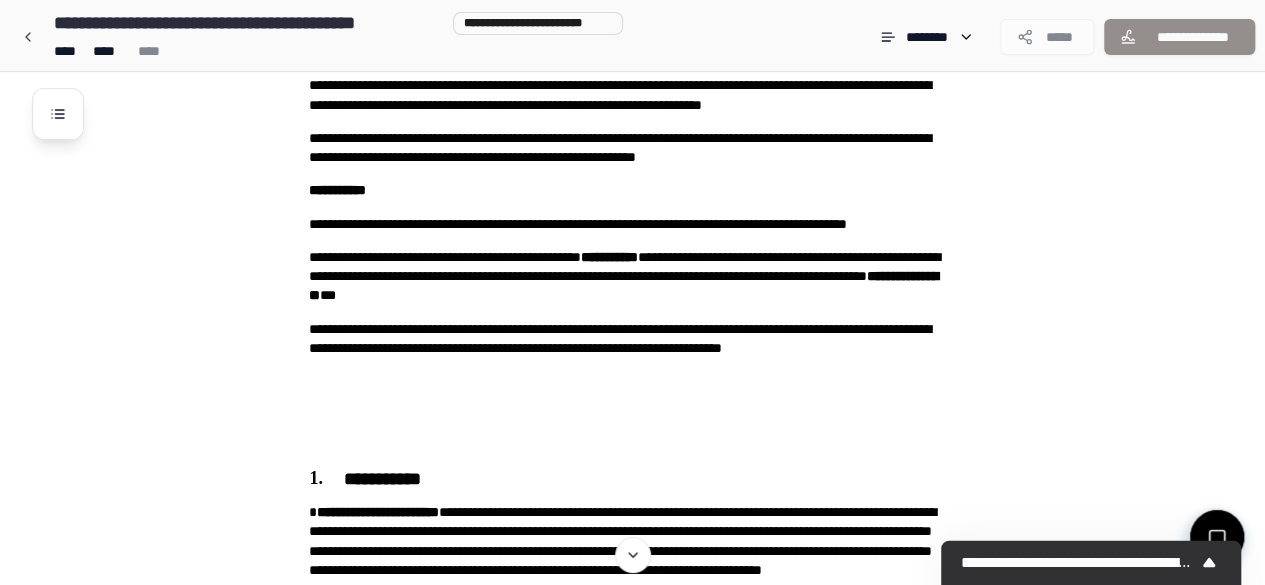 scroll, scrollTop: 103, scrollLeft: 0, axis: vertical 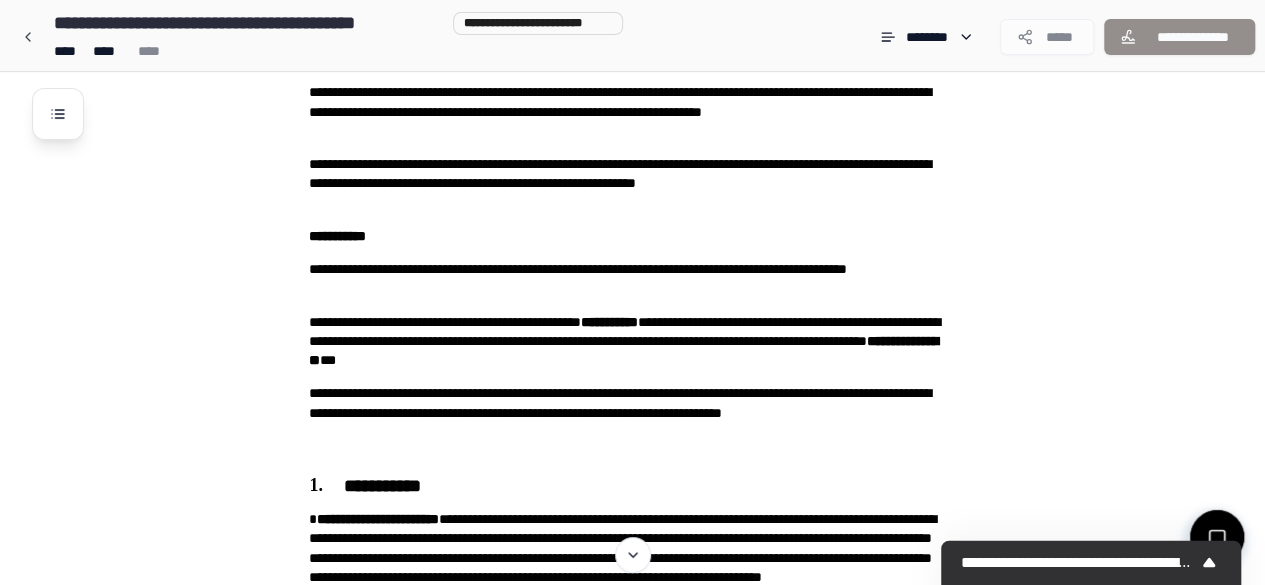 drag, startPoint x: 140, startPoint y: 259, endPoint x: 156, endPoint y: 234, distance: 29.681644 